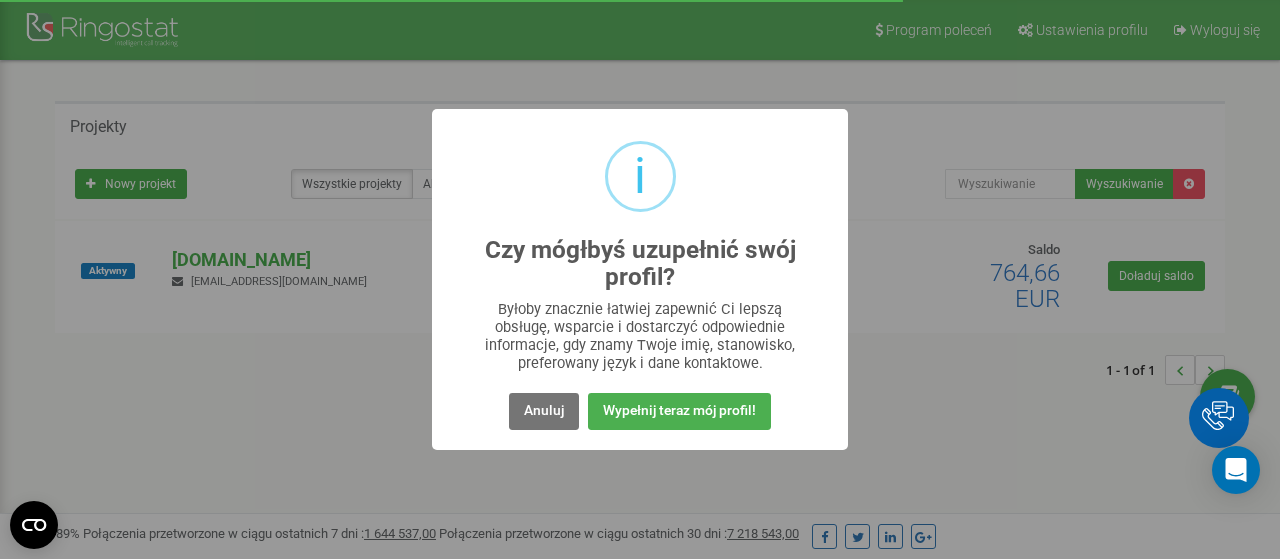 scroll, scrollTop: 0, scrollLeft: 0, axis: both 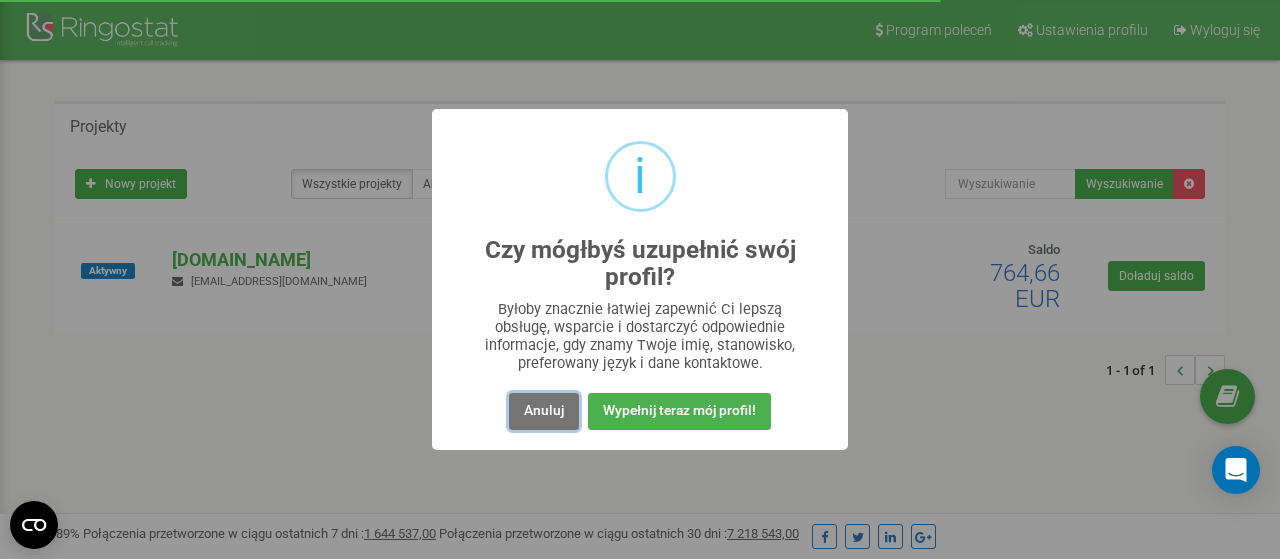 click on "Anuluj" at bounding box center (544, 411) 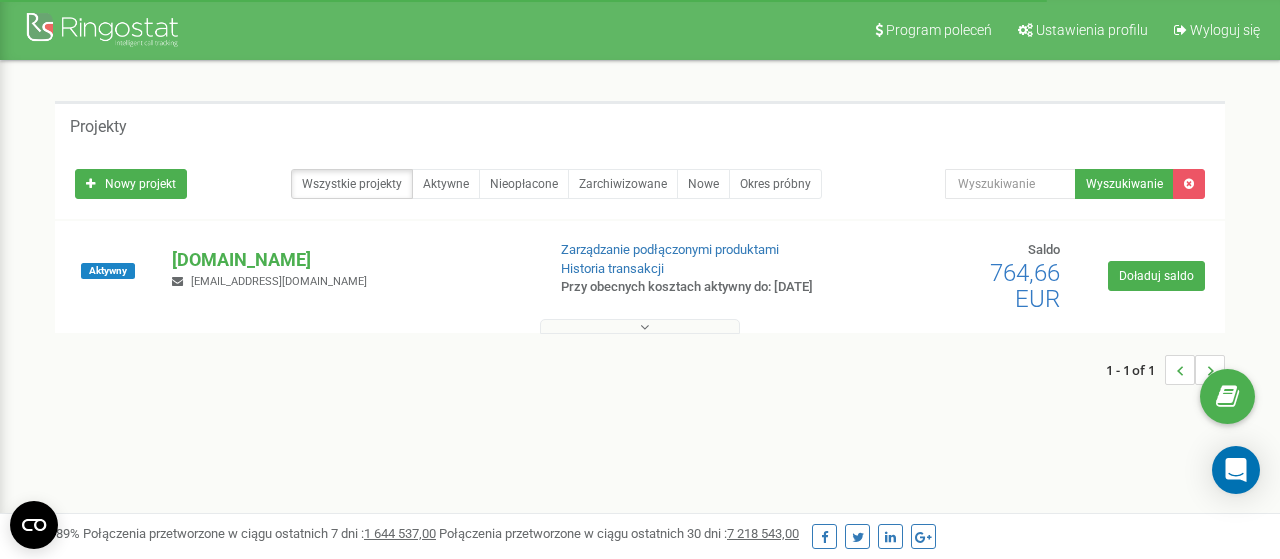 click at bounding box center (640, 326) 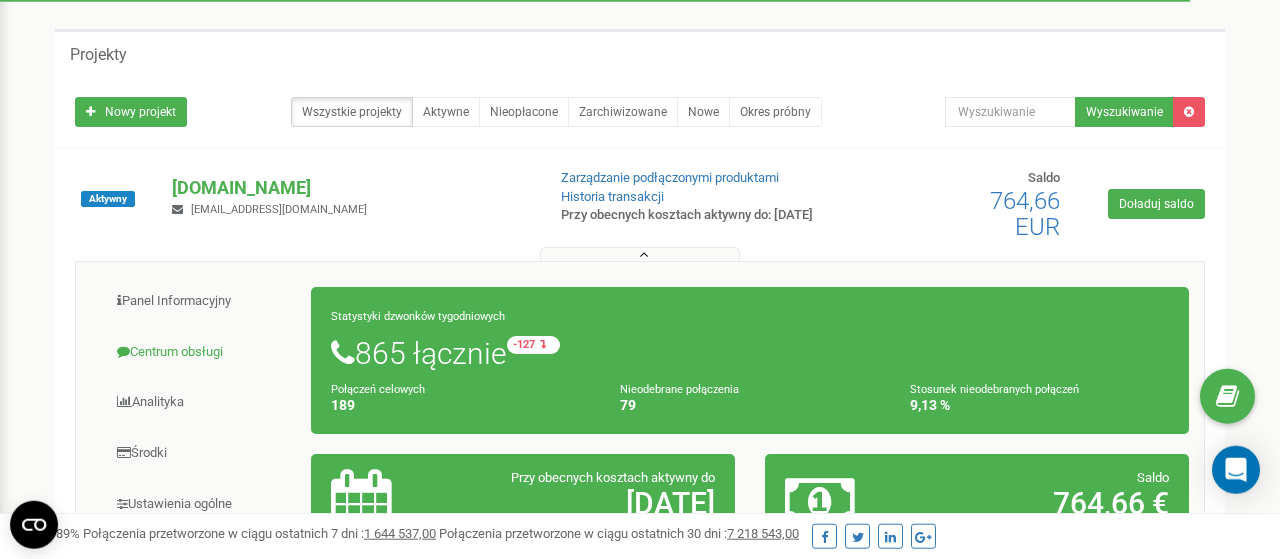 scroll, scrollTop: 104, scrollLeft: 0, axis: vertical 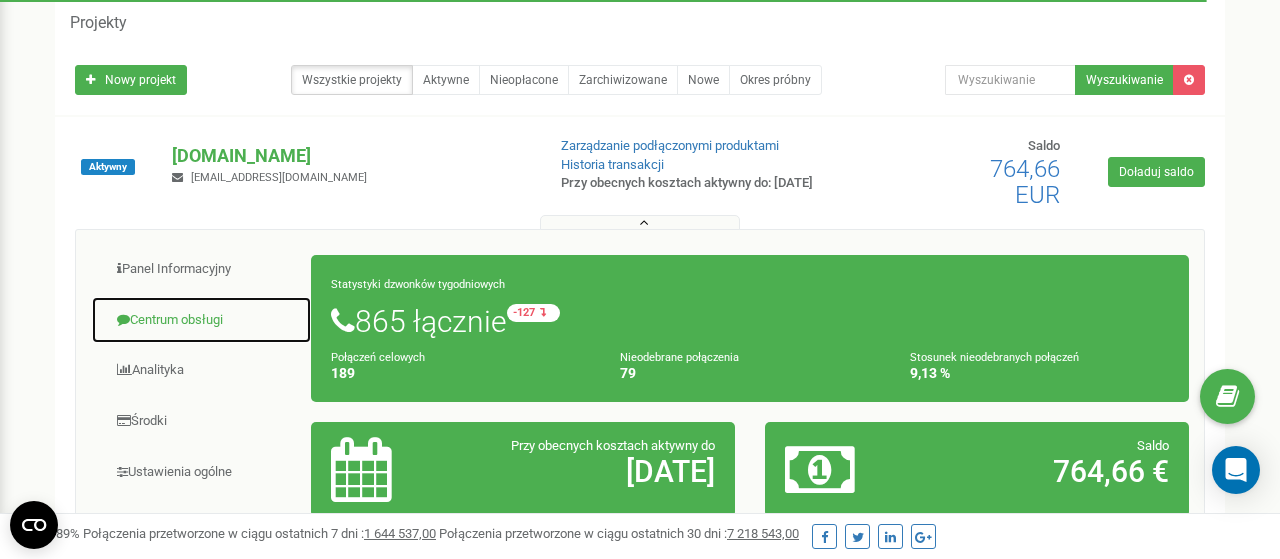 click on "Centrum obsługi" at bounding box center [201, 320] 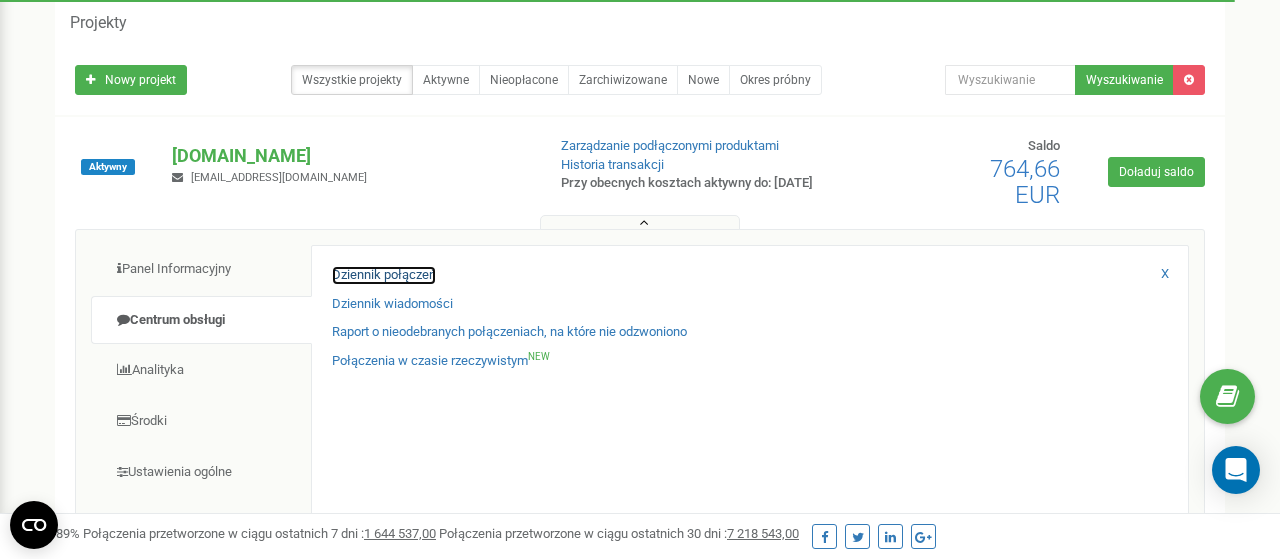 click on "Dziennik połączeń" at bounding box center [384, 275] 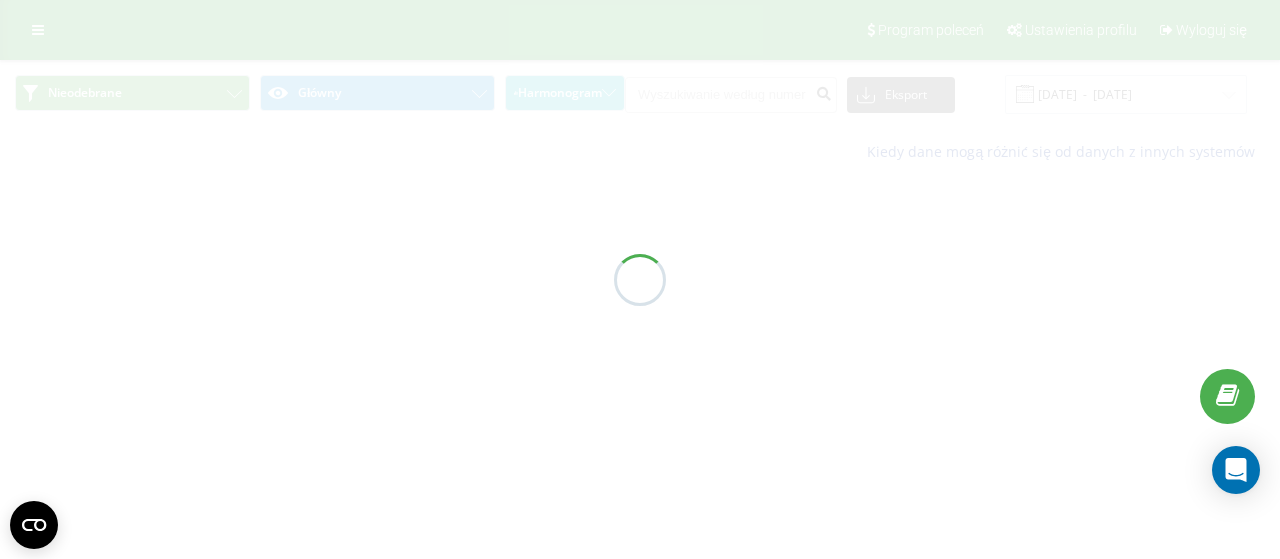 scroll, scrollTop: 0, scrollLeft: 0, axis: both 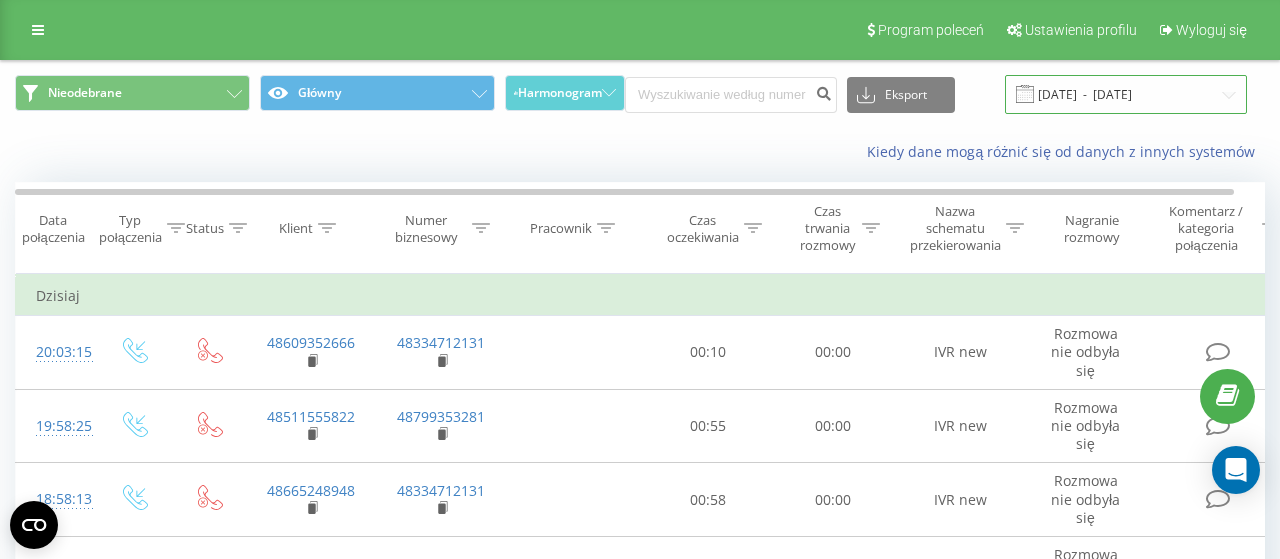 click on "11.06.2025  -  11.07.2025" at bounding box center [1126, 94] 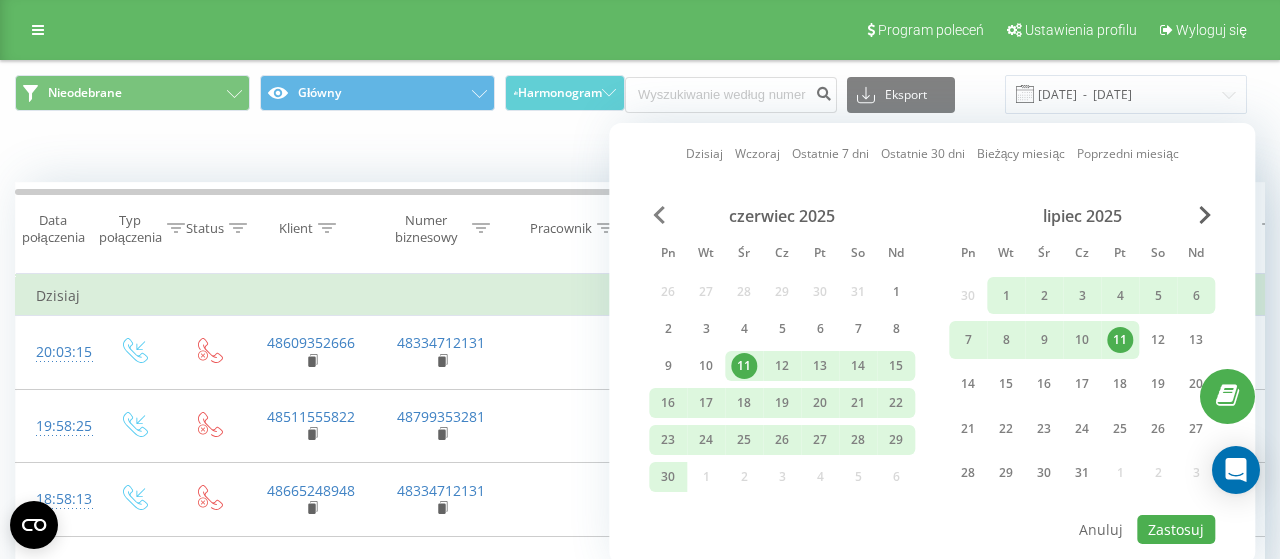 click at bounding box center [659, 215] 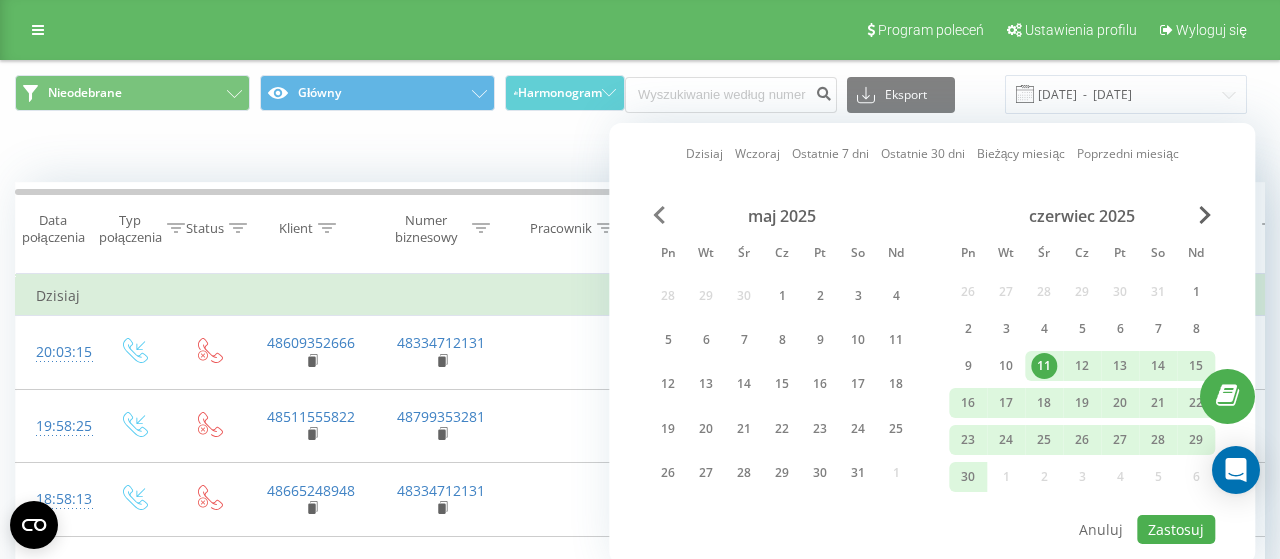 click at bounding box center [659, 215] 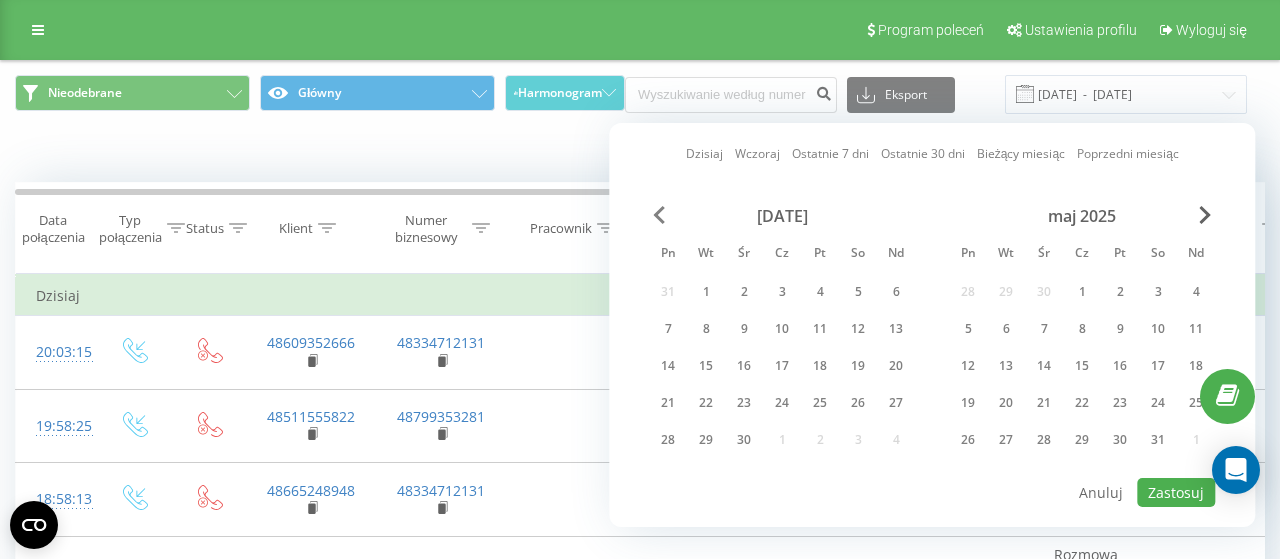 click at bounding box center [659, 215] 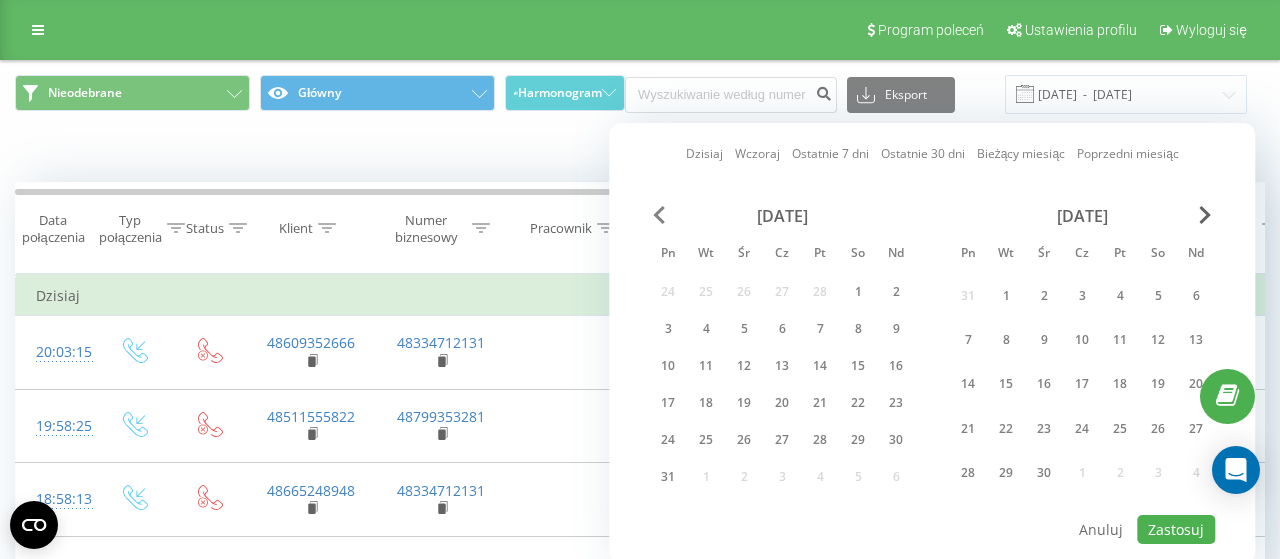 click at bounding box center [659, 215] 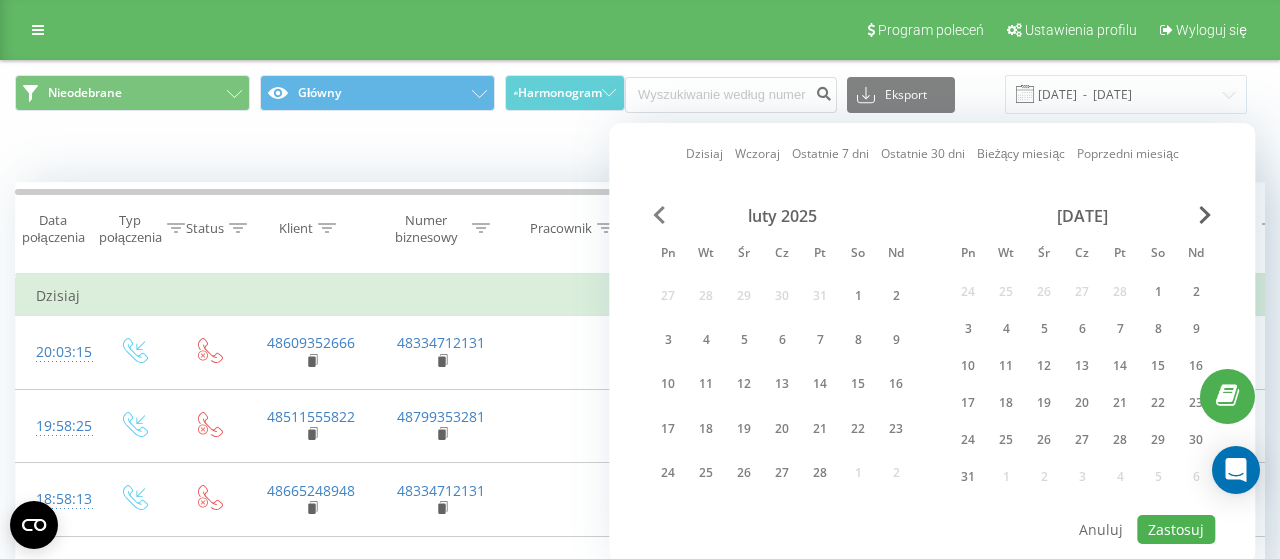 click at bounding box center [659, 215] 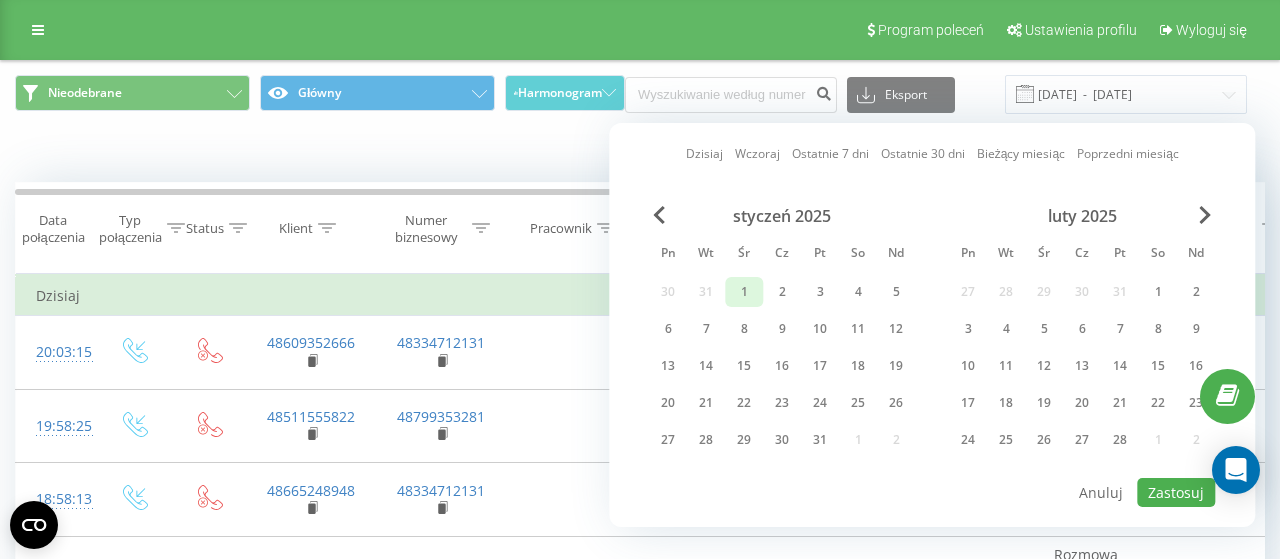 click on "1" at bounding box center (744, 292) 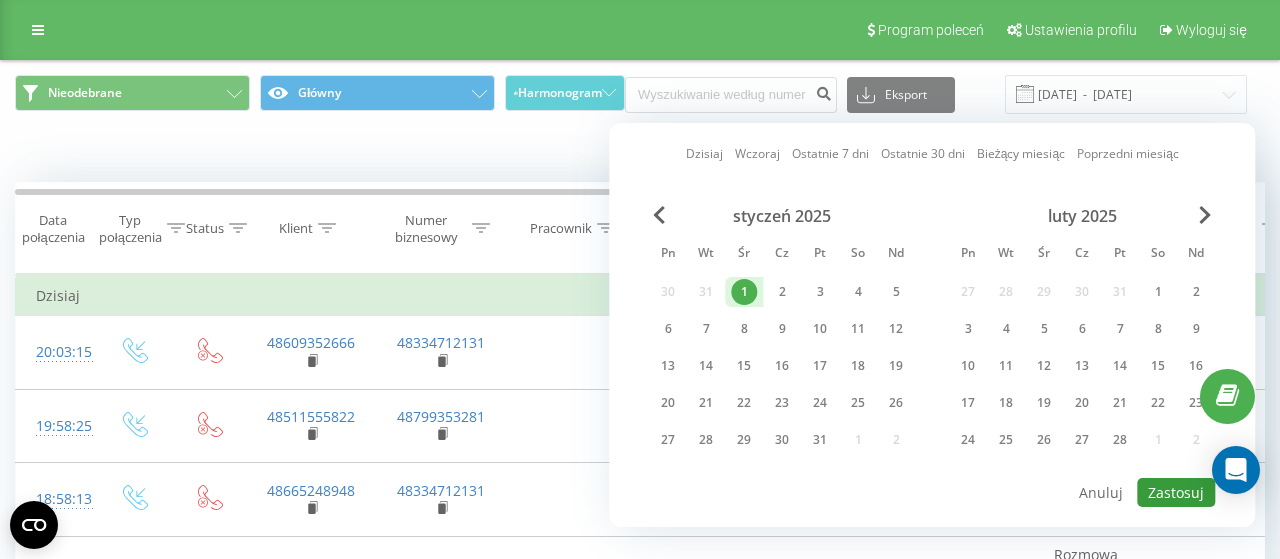 click on "Zastosuj" at bounding box center [1176, 492] 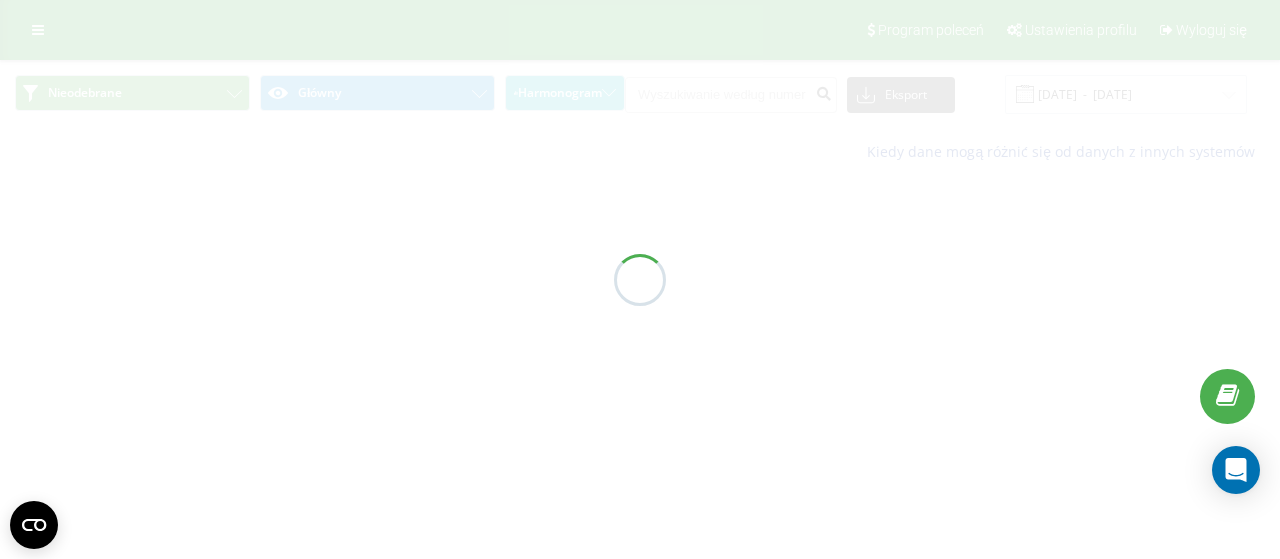 type on "[DATE]  -  [DATE]" 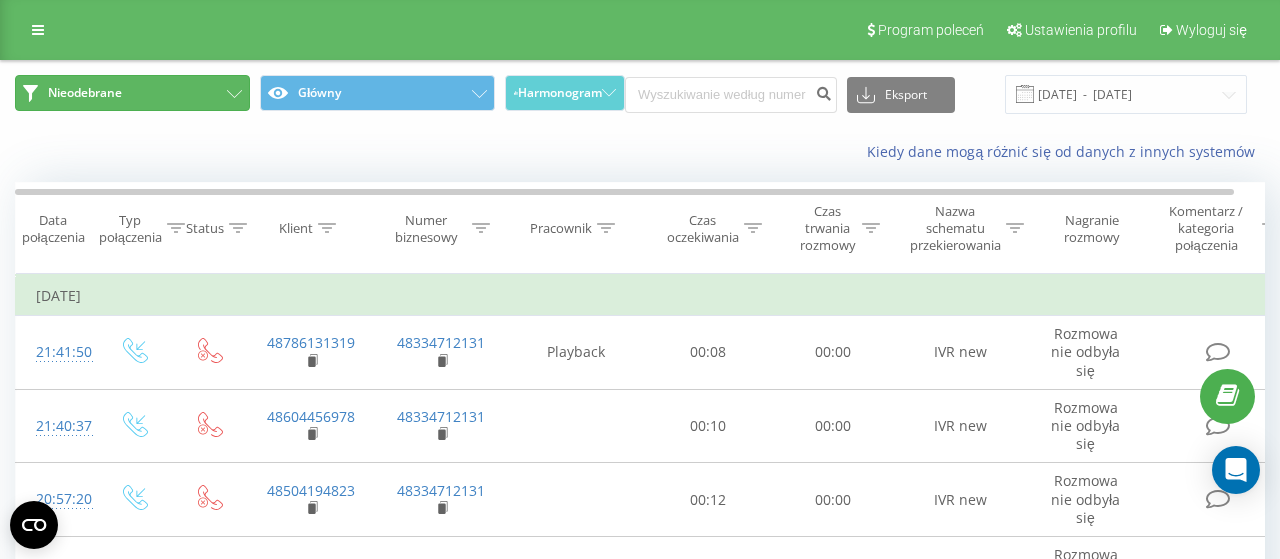 click 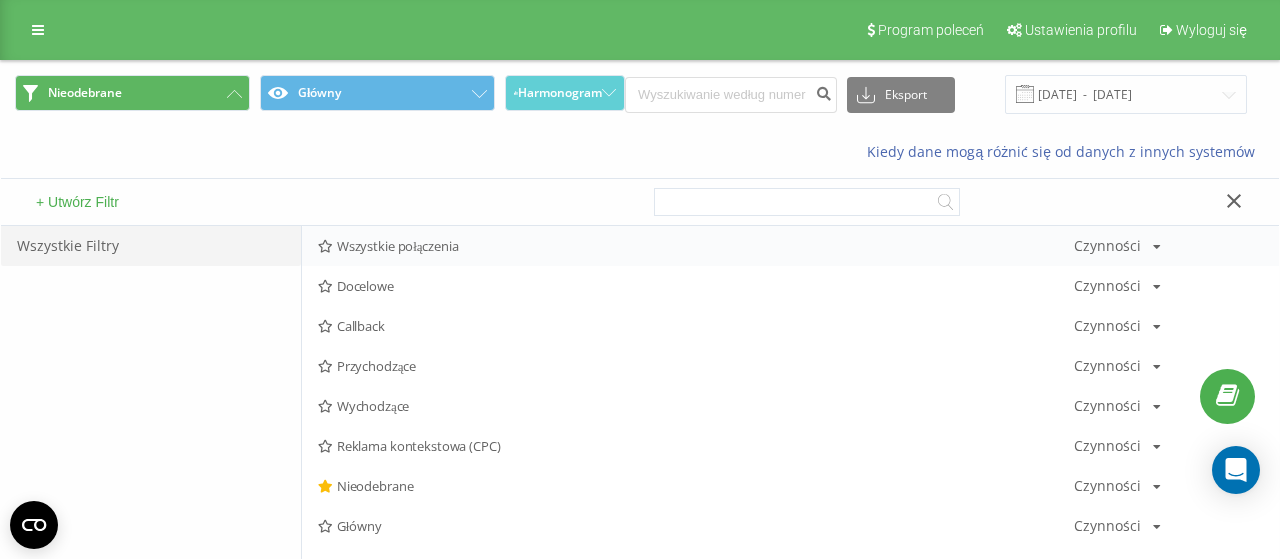 click on "Wszystkie połączenia" at bounding box center (696, 246) 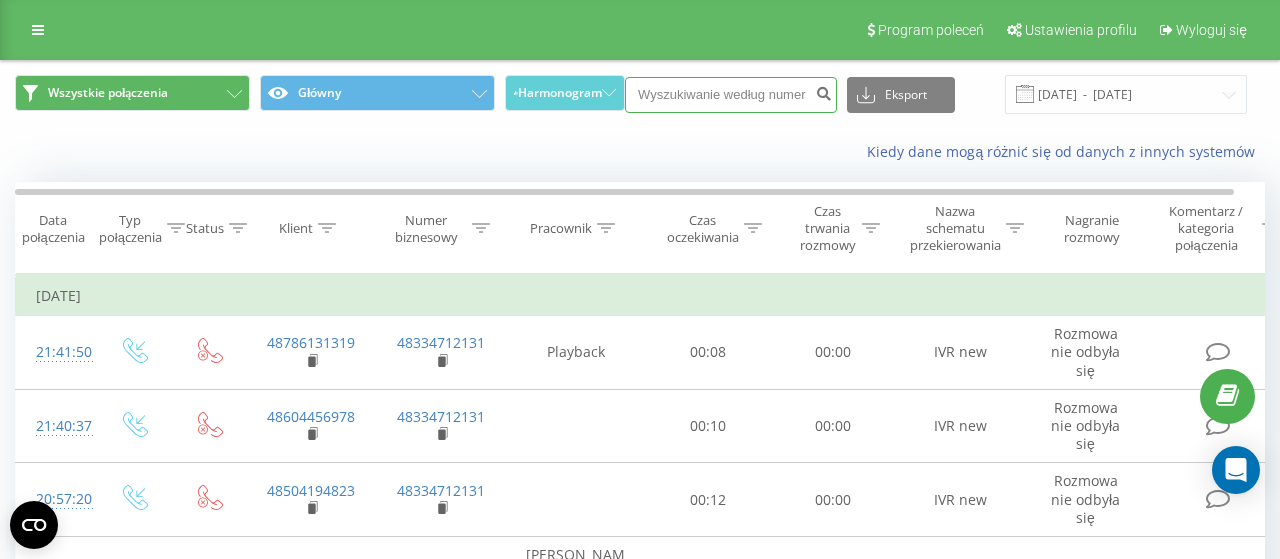 click at bounding box center (731, 95) 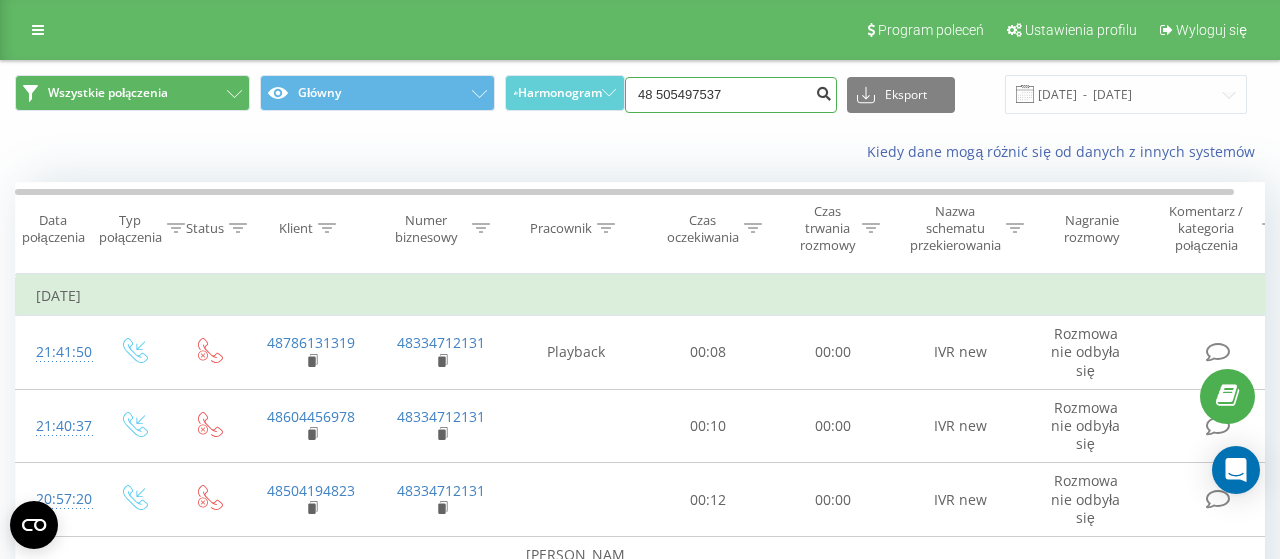 type on "48 505497537" 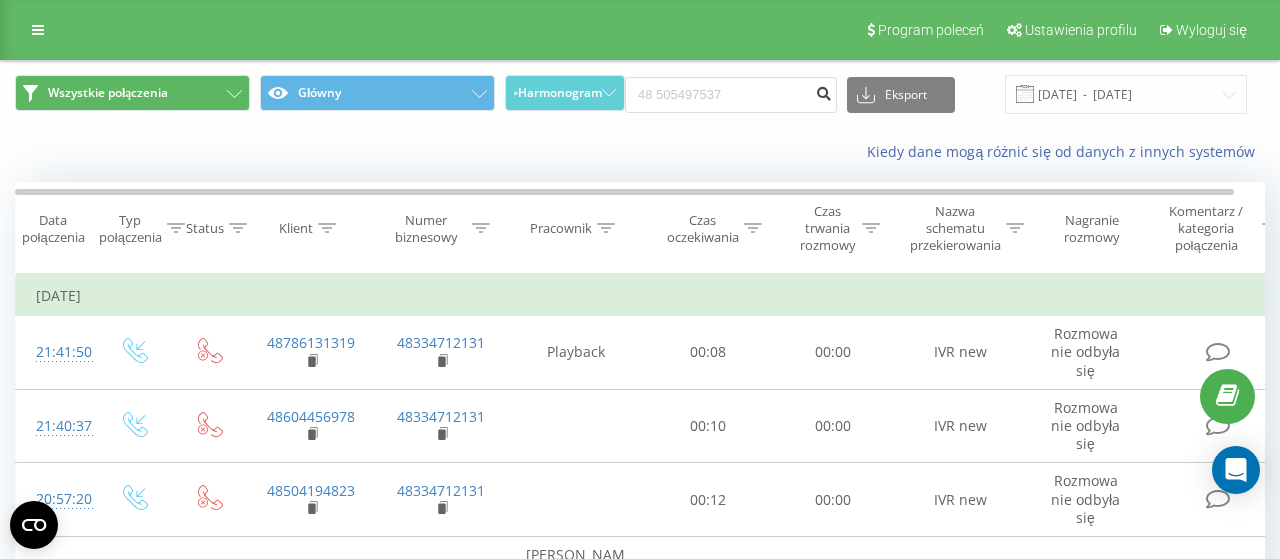 click at bounding box center [823, 91] 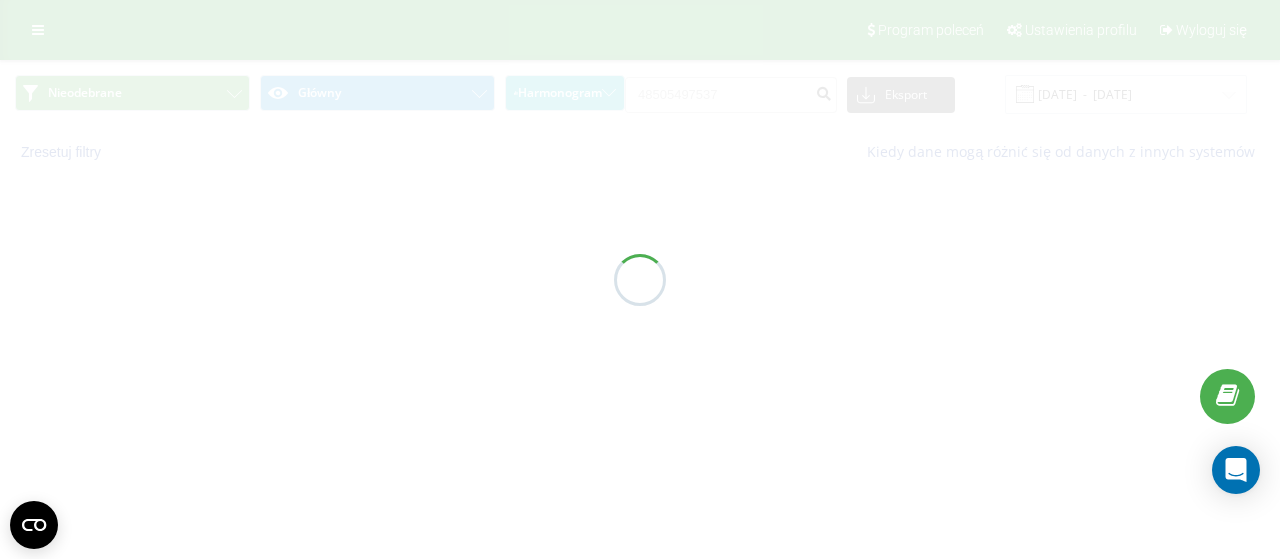 scroll, scrollTop: 0, scrollLeft: 0, axis: both 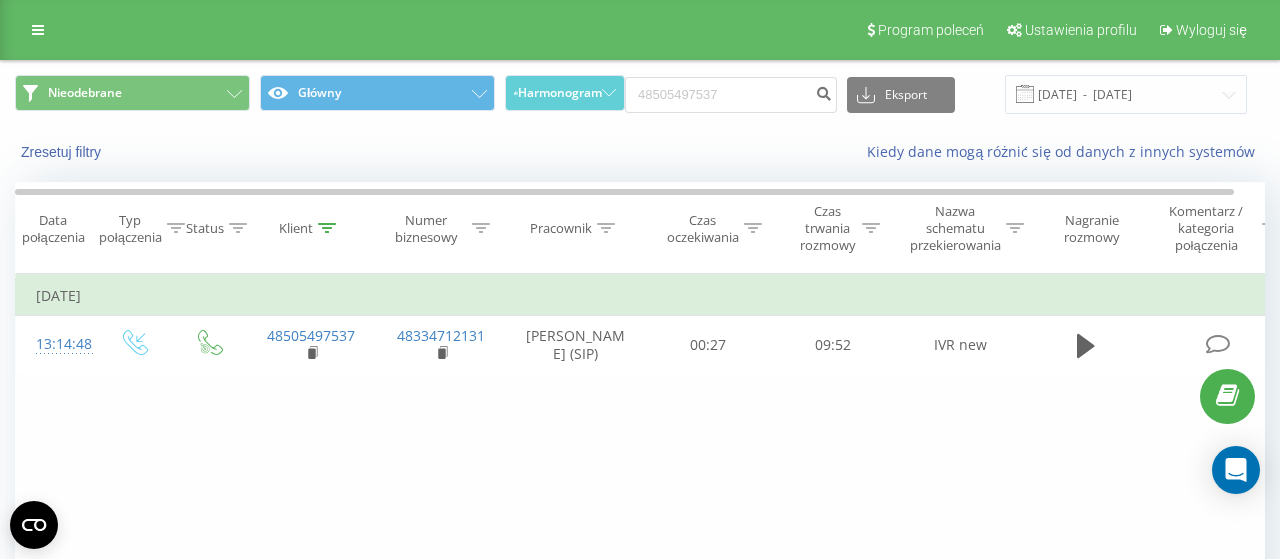 click at bounding box center (1025, 94) 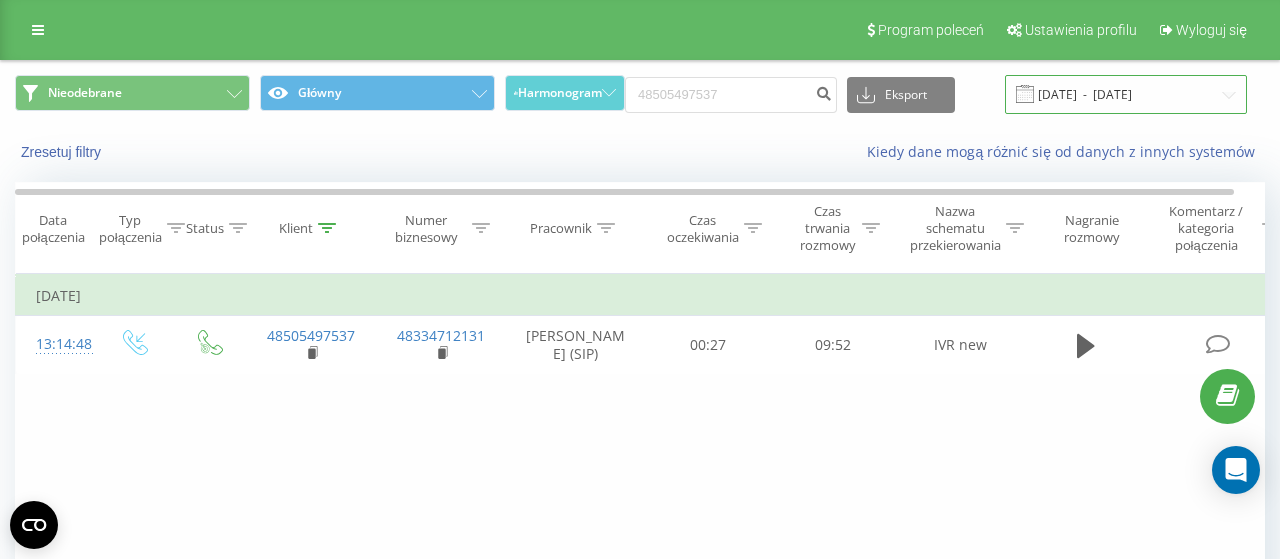 click on "11.04.2025  -  11.07.2025" at bounding box center (1126, 94) 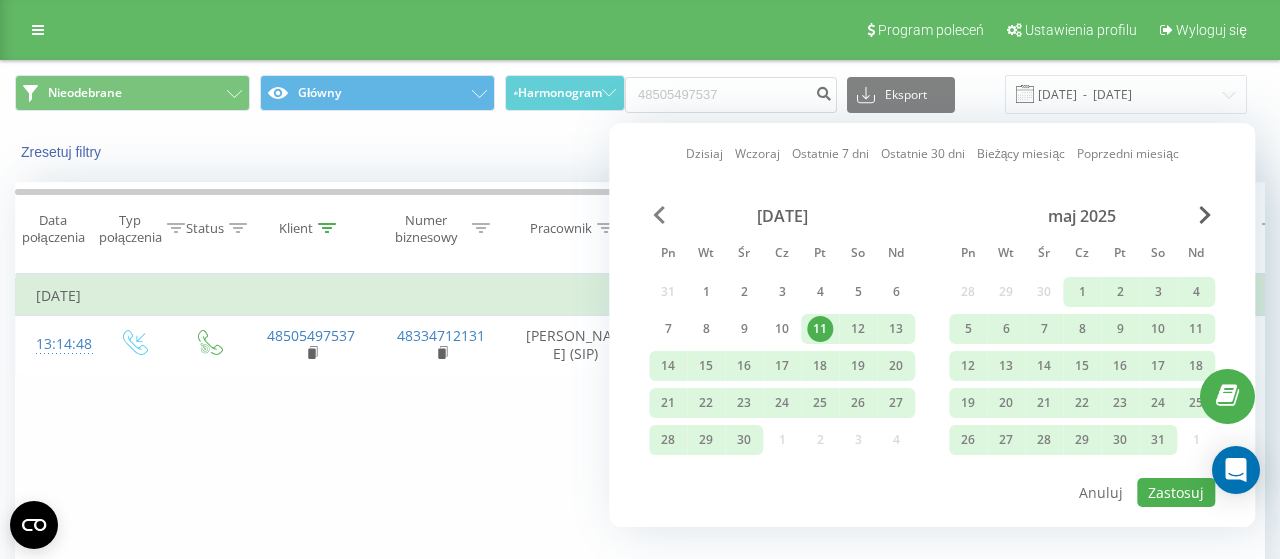 click at bounding box center [659, 215] 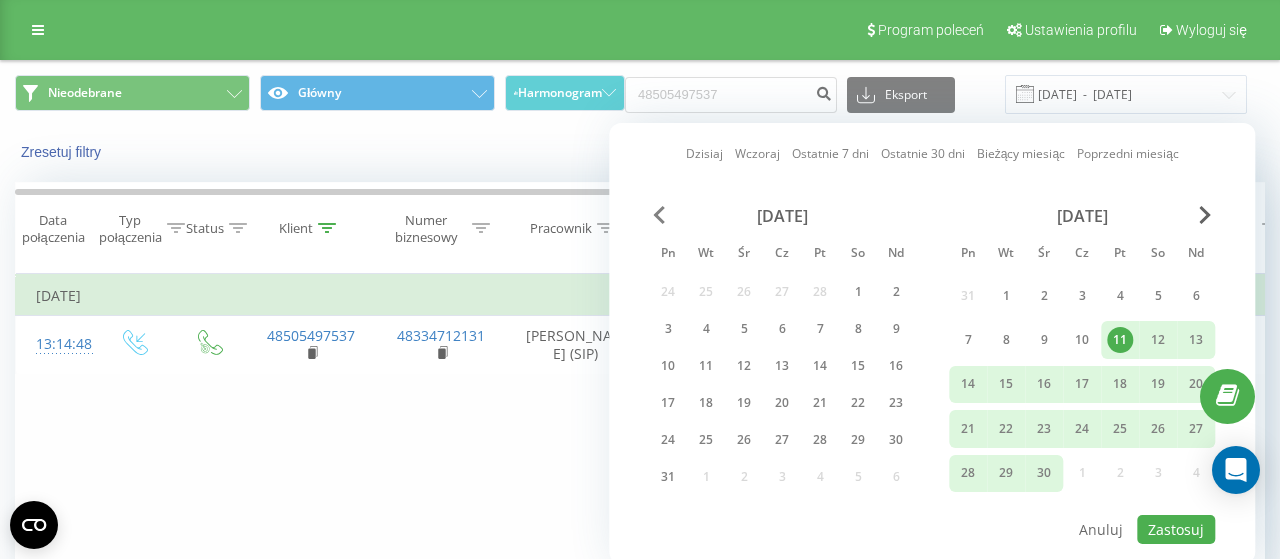 click at bounding box center (659, 215) 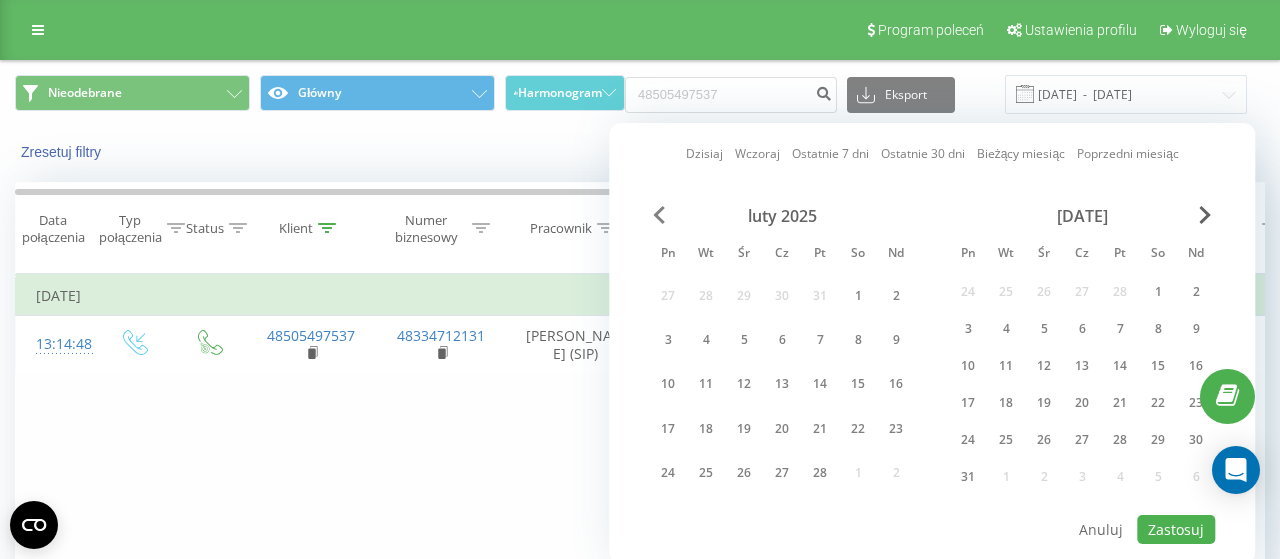 click at bounding box center [659, 215] 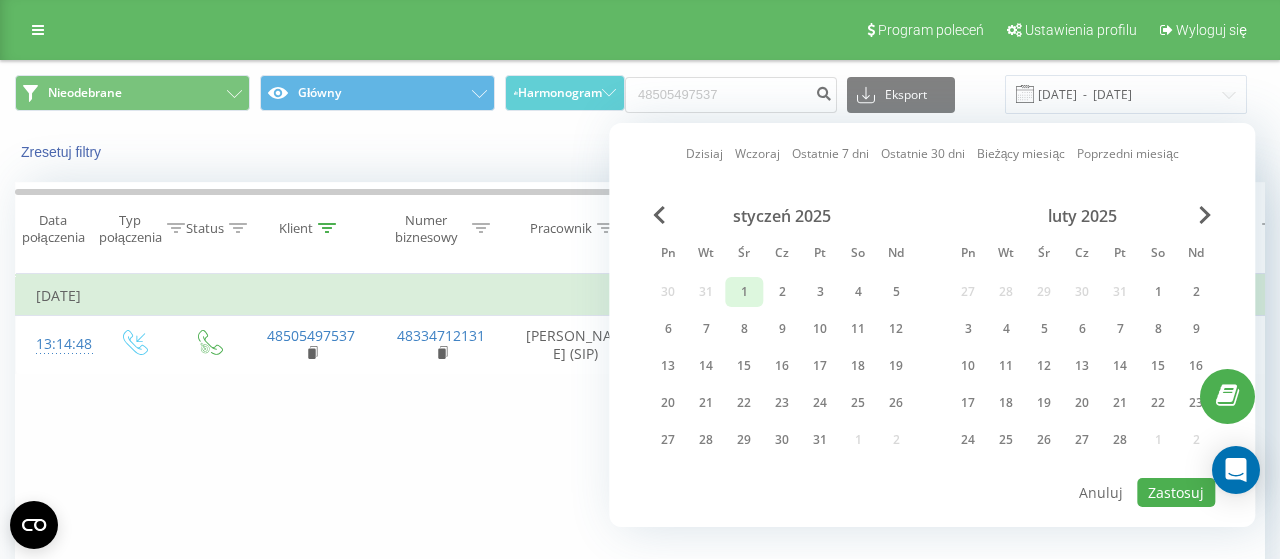 click on "1" at bounding box center [744, 292] 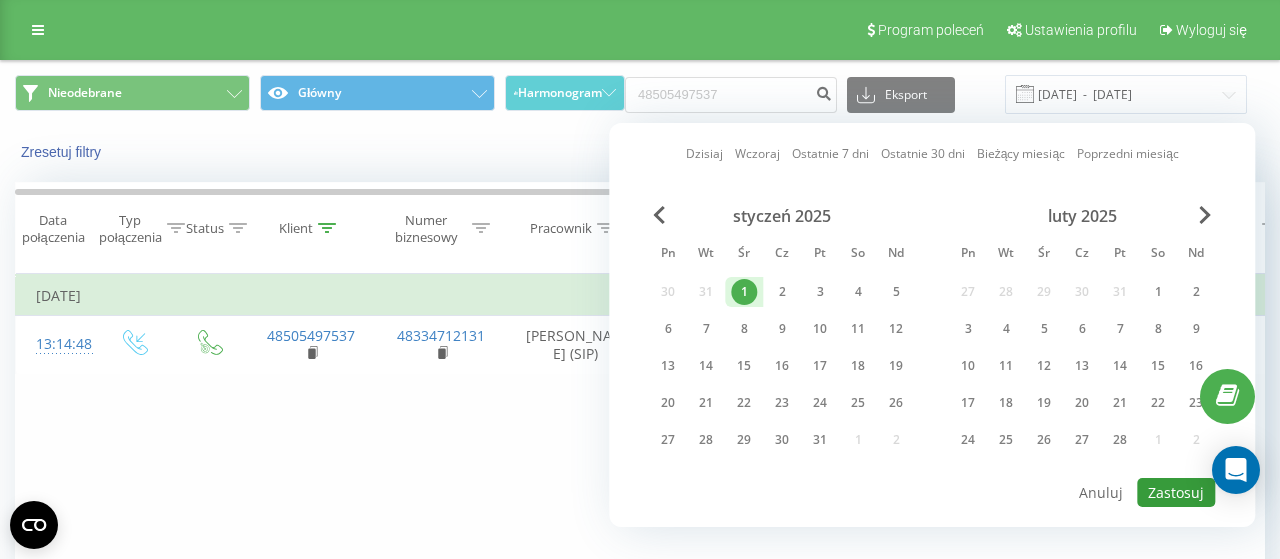 click on "Zastosuj" at bounding box center [1176, 492] 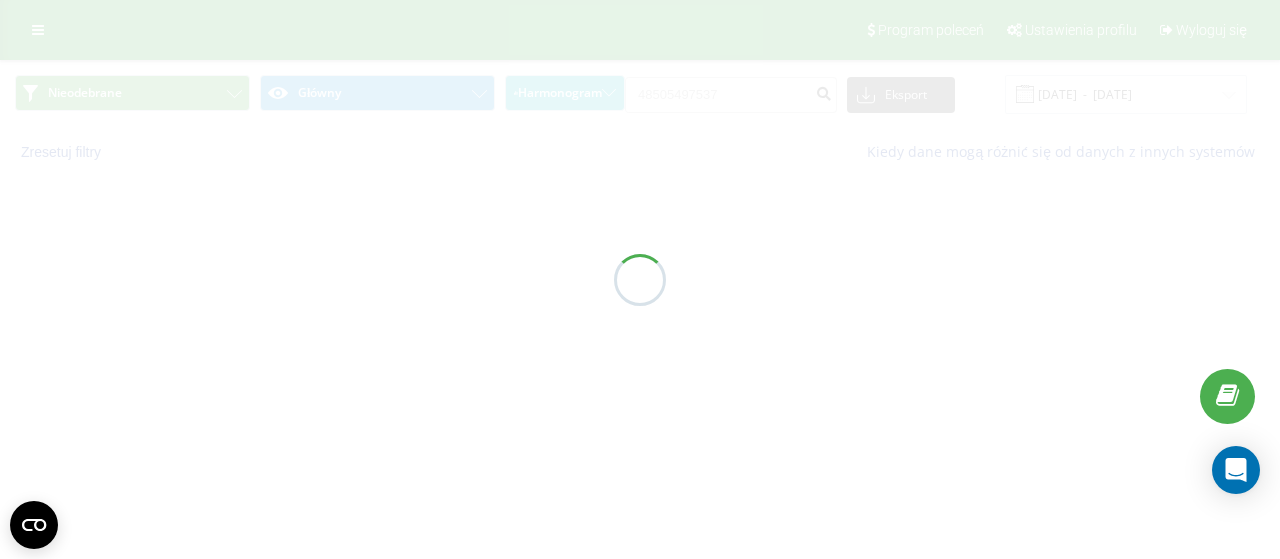 type on "[DATE]  -  [DATE]" 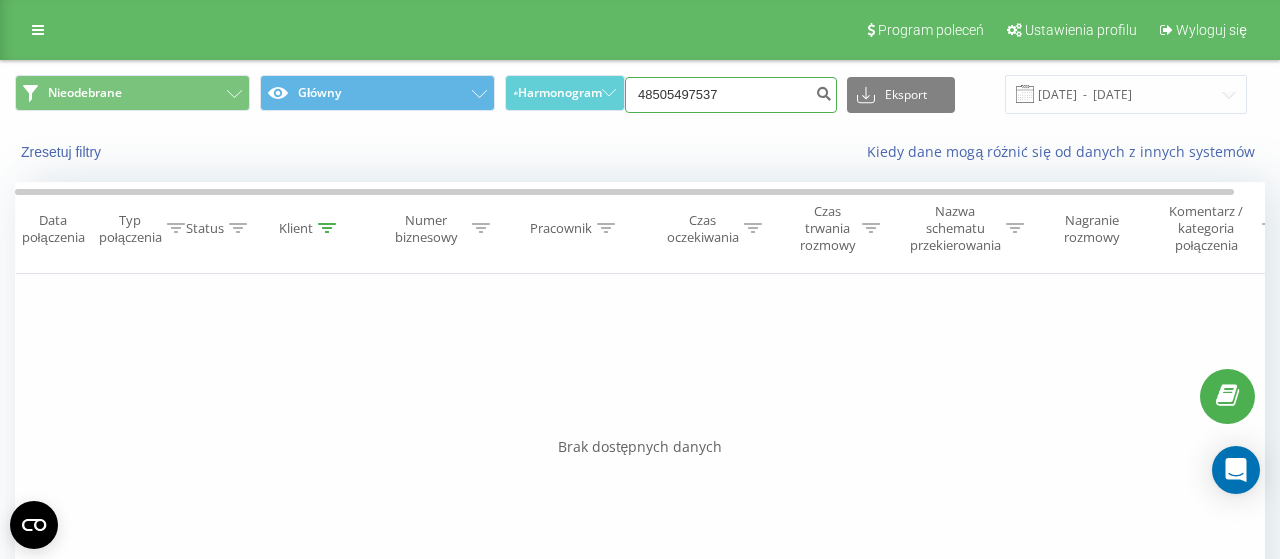 drag, startPoint x: 741, startPoint y: 90, endPoint x: 648, endPoint y: 91, distance: 93.00538 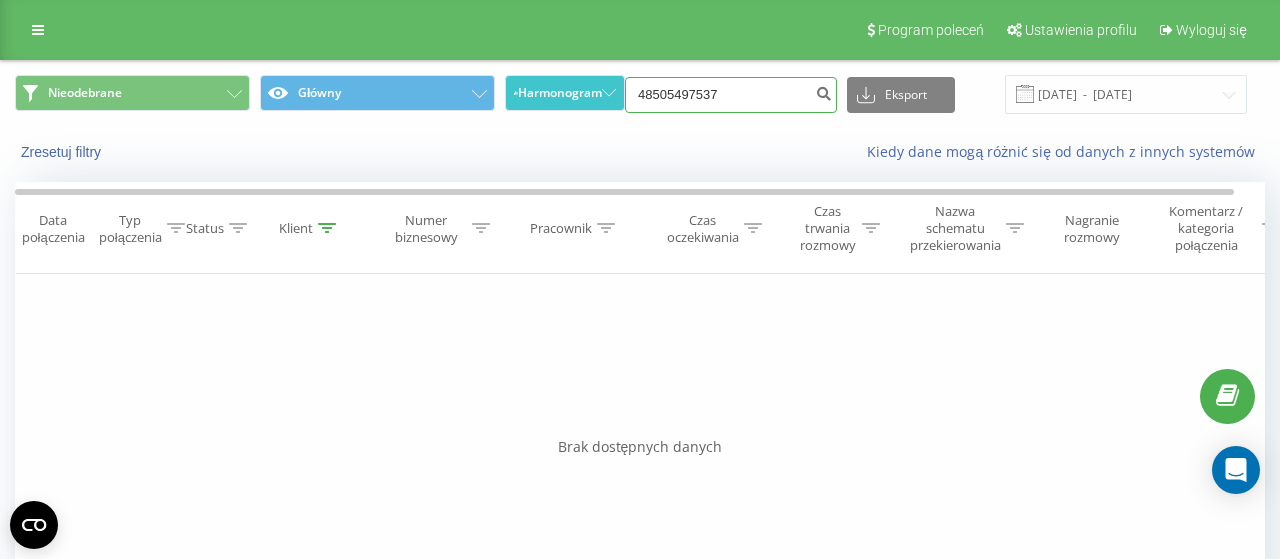 drag, startPoint x: 648, startPoint y: 91, endPoint x: 605, endPoint y: 92, distance: 43.011627 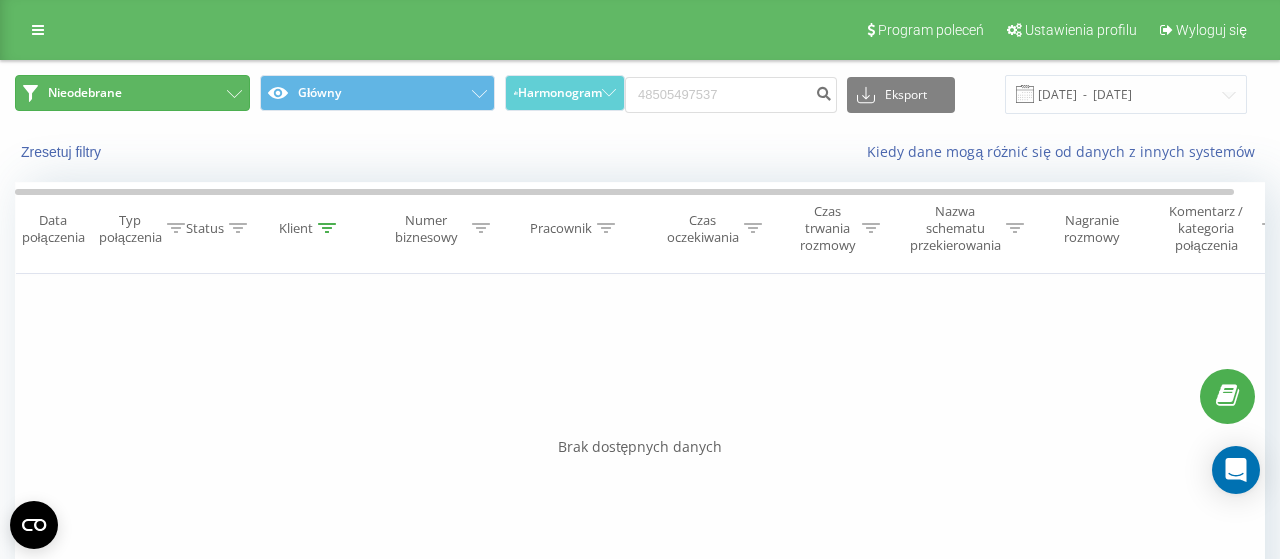 click 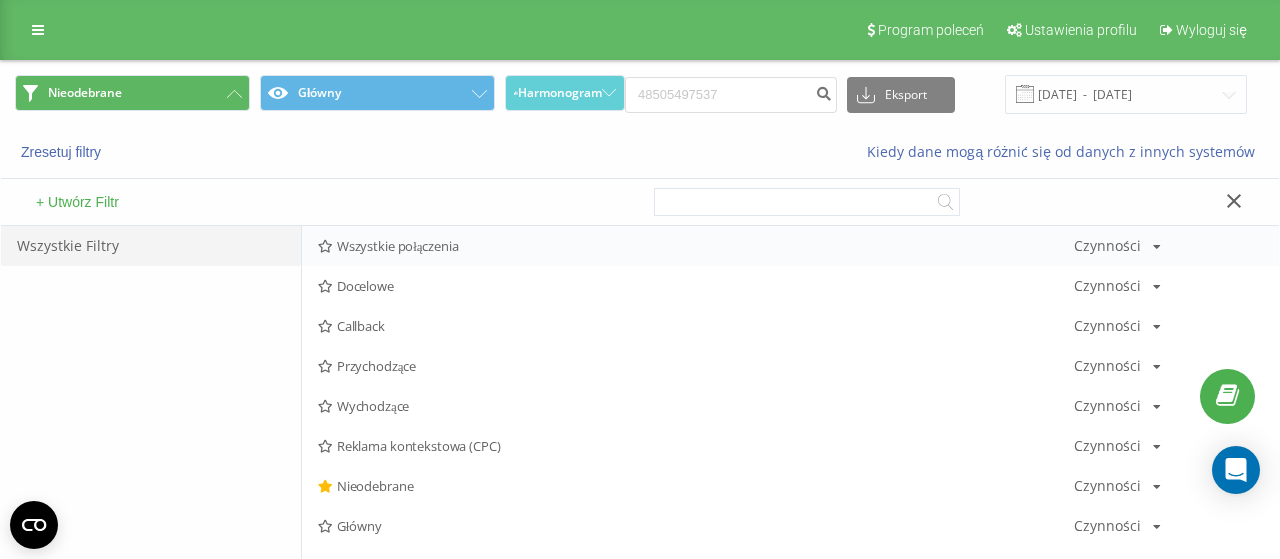 click on "Wszystkie połączenia" at bounding box center (696, 246) 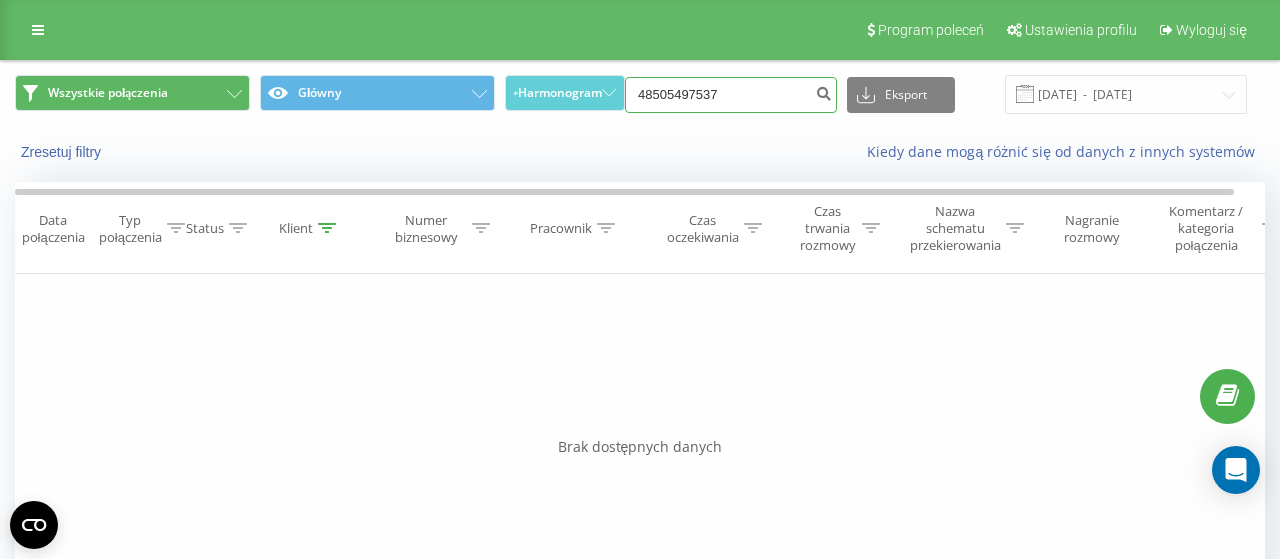 drag, startPoint x: 741, startPoint y: 88, endPoint x: 626, endPoint y: 83, distance: 115.10864 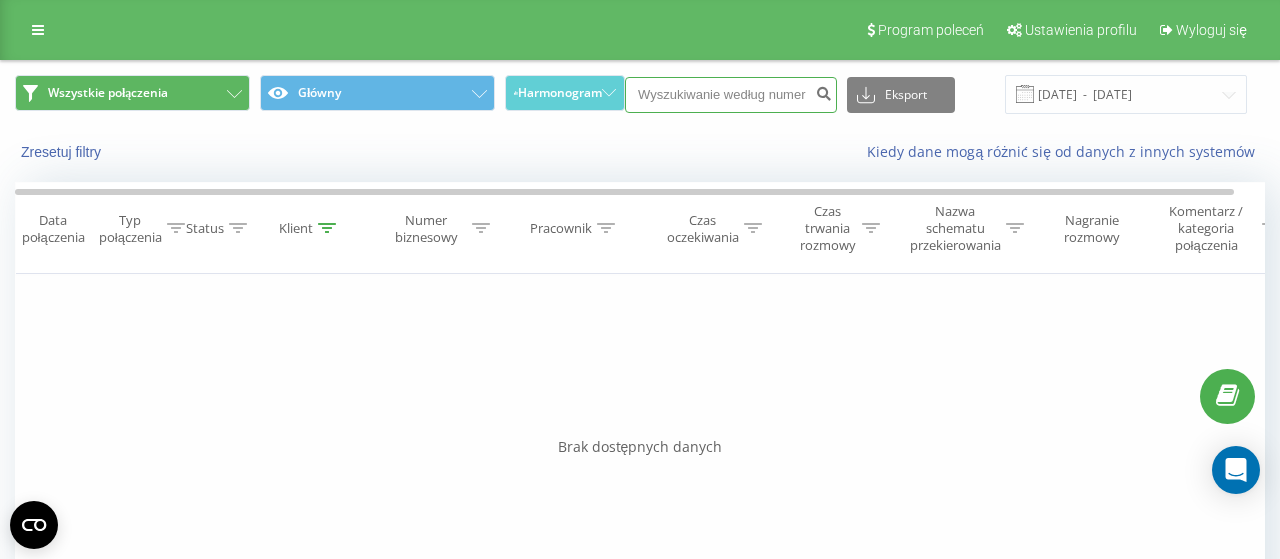 paste on "48 502578637" 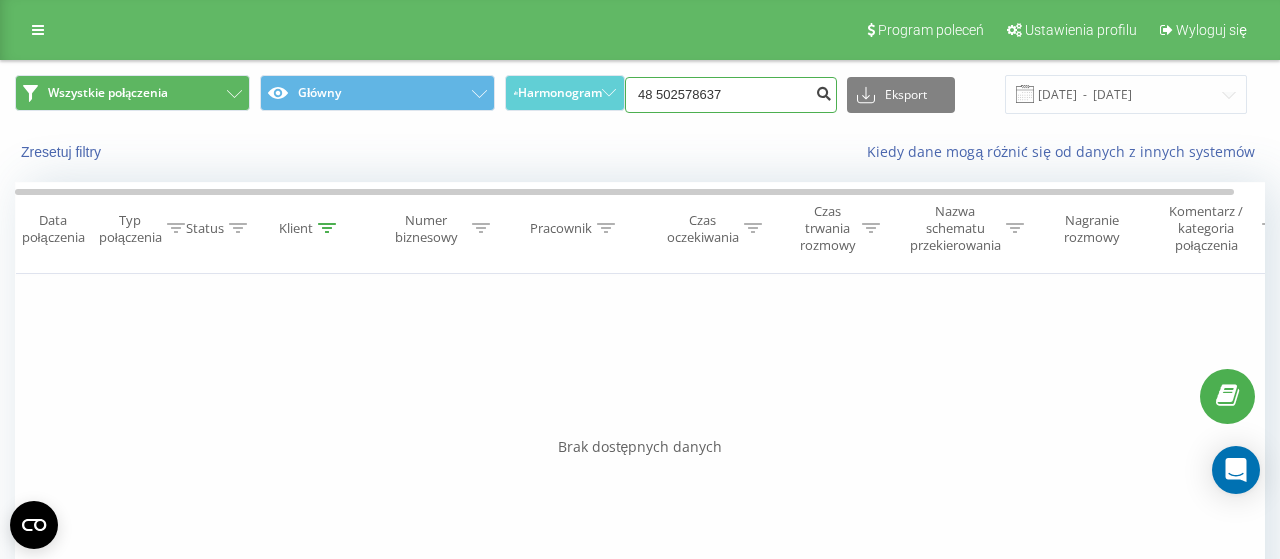 type on "48 502578637" 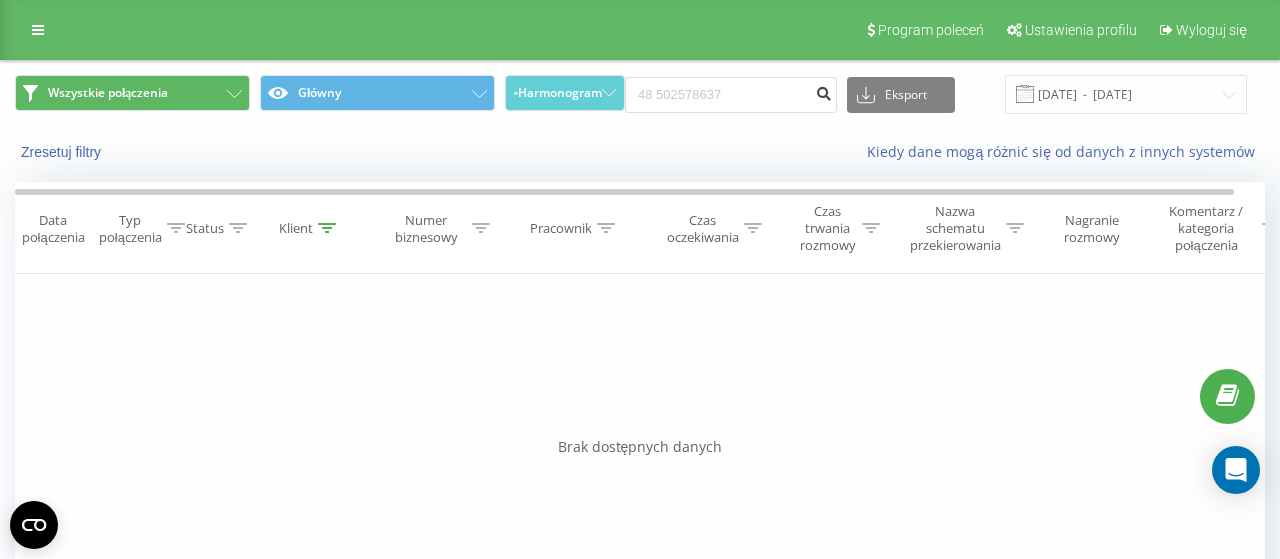 click at bounding box center [823, 91] 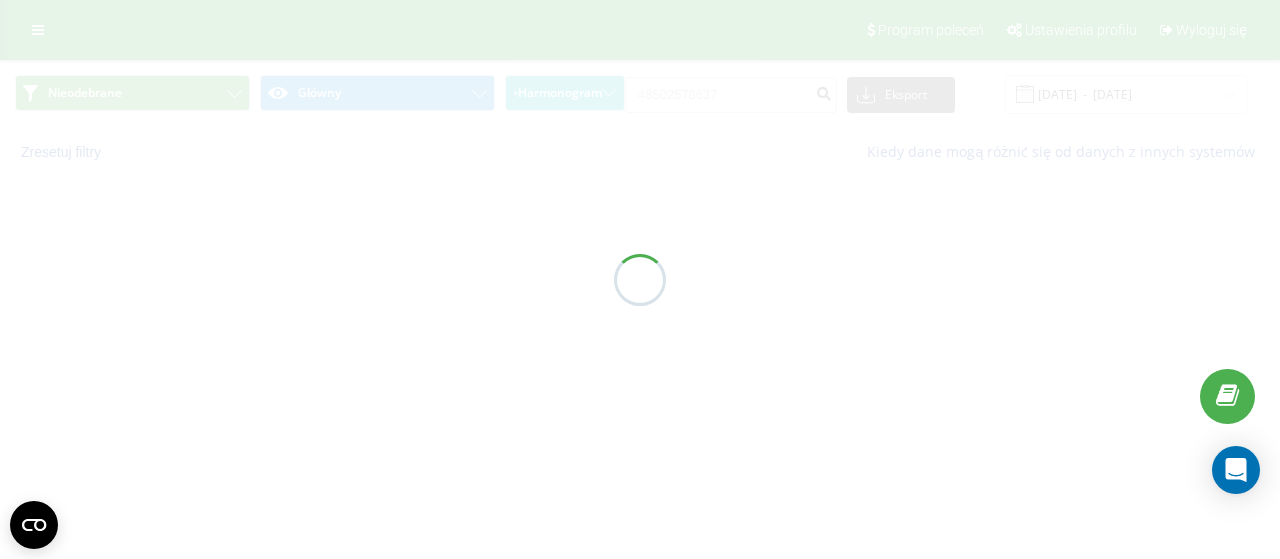 scroll, scrollTop: 0, scrollLeft: 0, axis: both 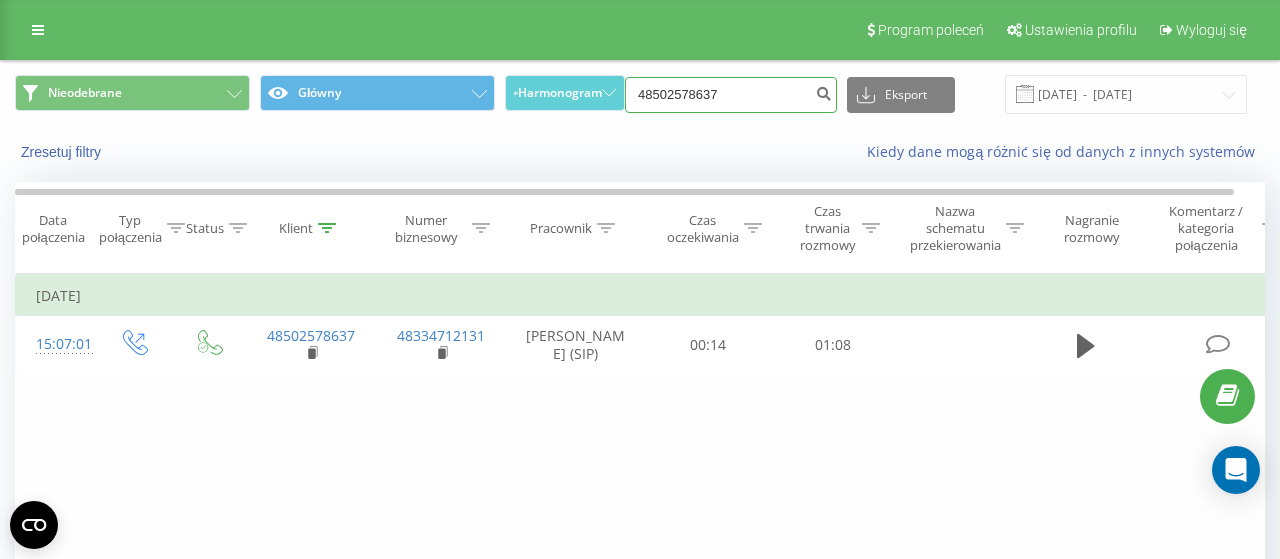 drag, startPoint x: 741, startPoint y: 95, endPoint x: 572, endPoint y: 61, distance: 172.3862 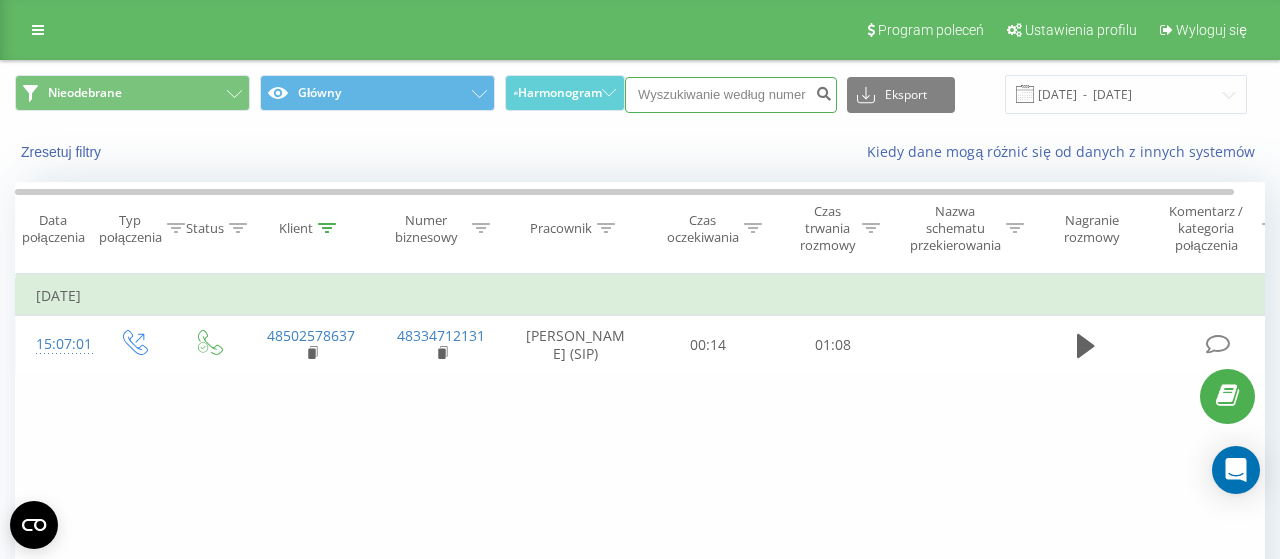 paste on "48 504041159" 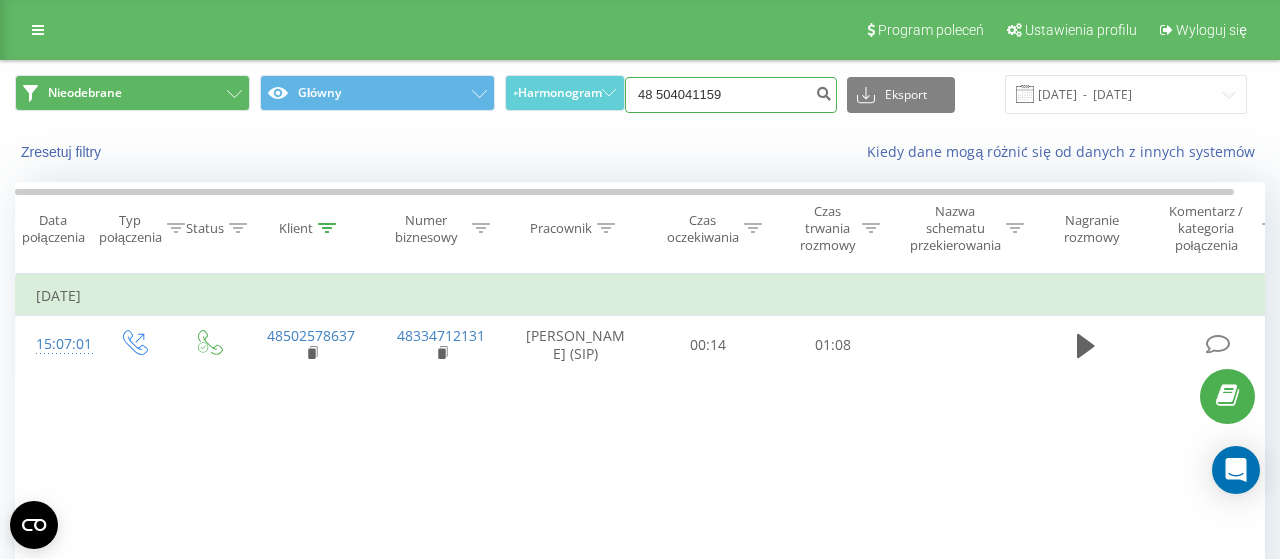 type on "48 504041159" 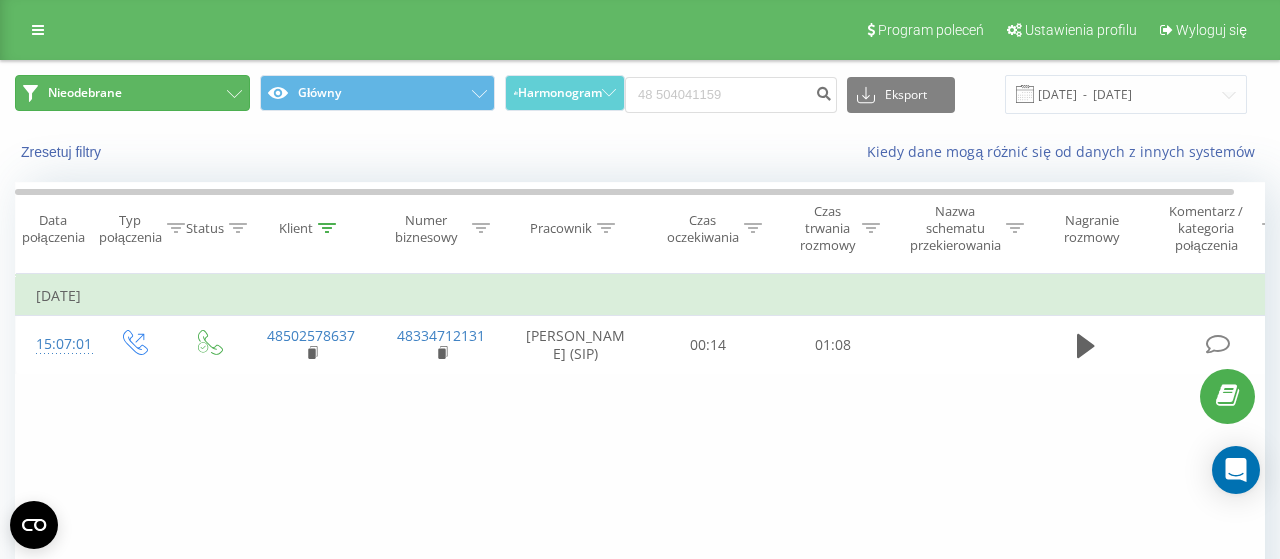 click 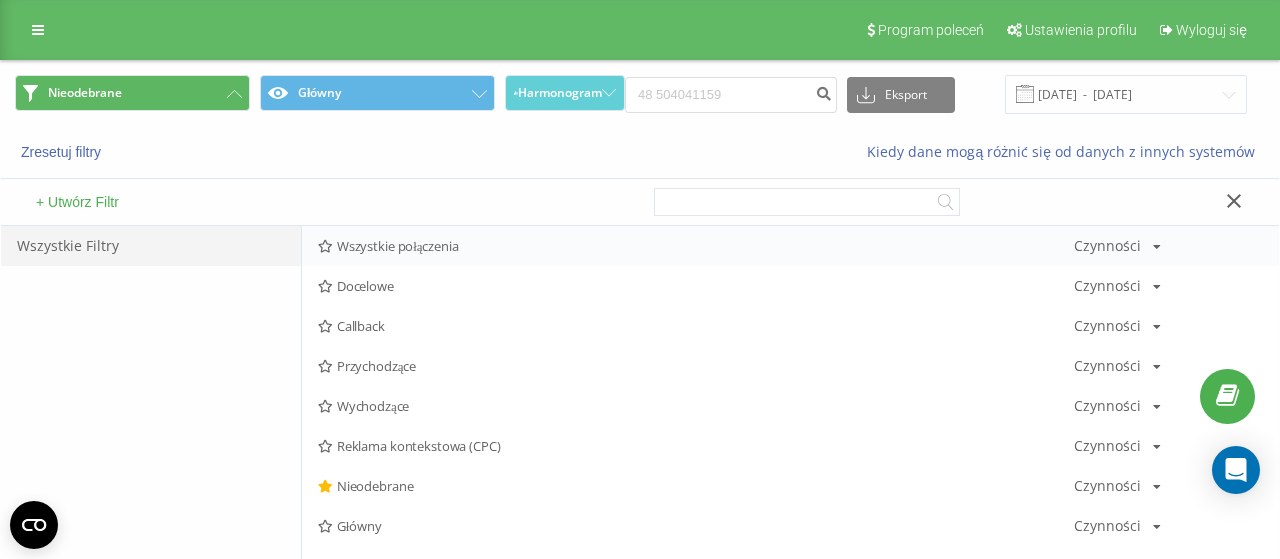 click on "Wszystkie połączenia" at bounding box center (696, 246) 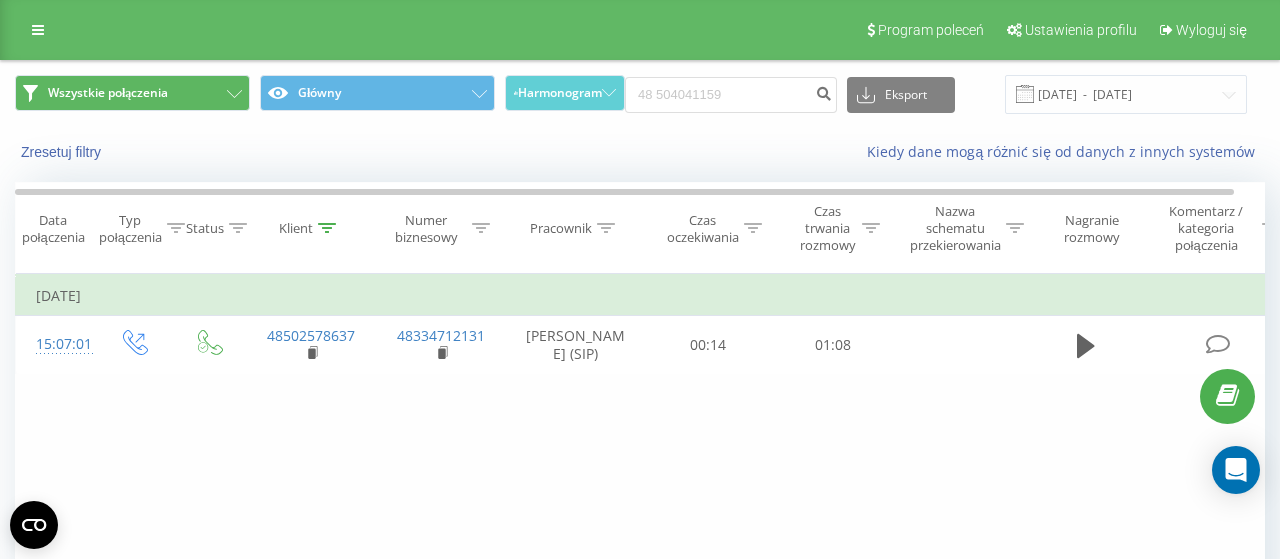 click at bounding box center [1025, 94] 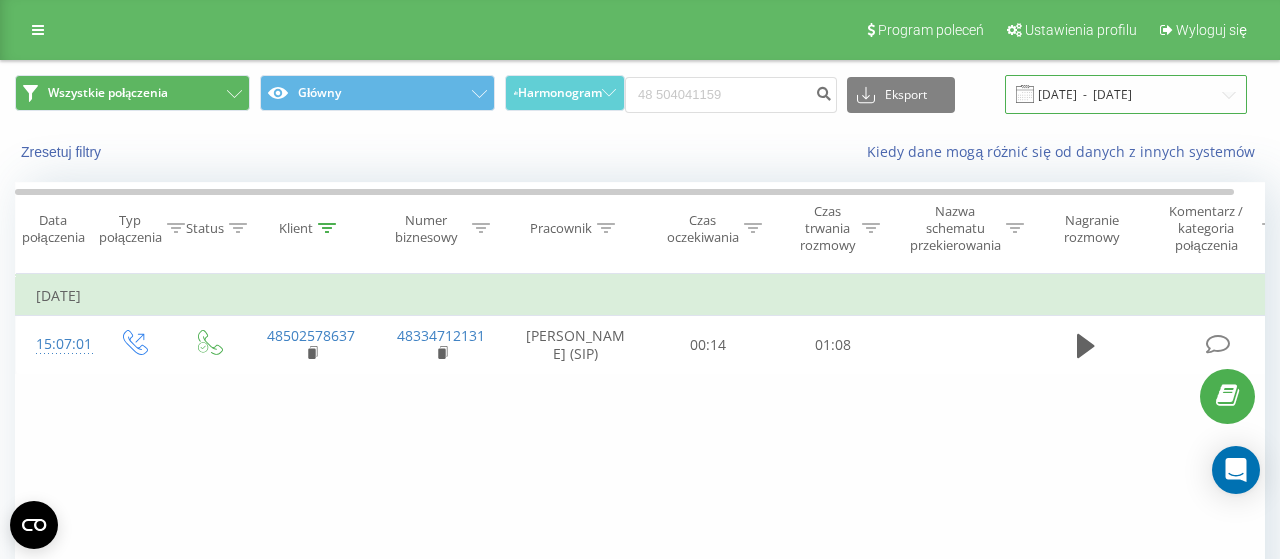 click on "11.04.2025  -  11.07.2025" at bounding box center [1126, 94] 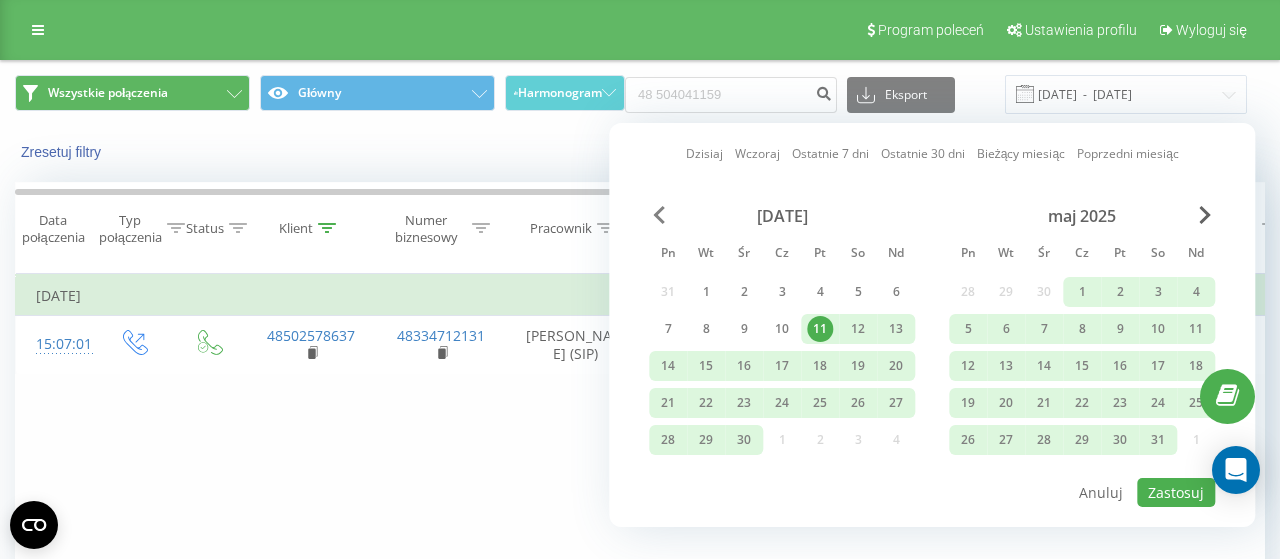 click at bounding box center [659, 215] 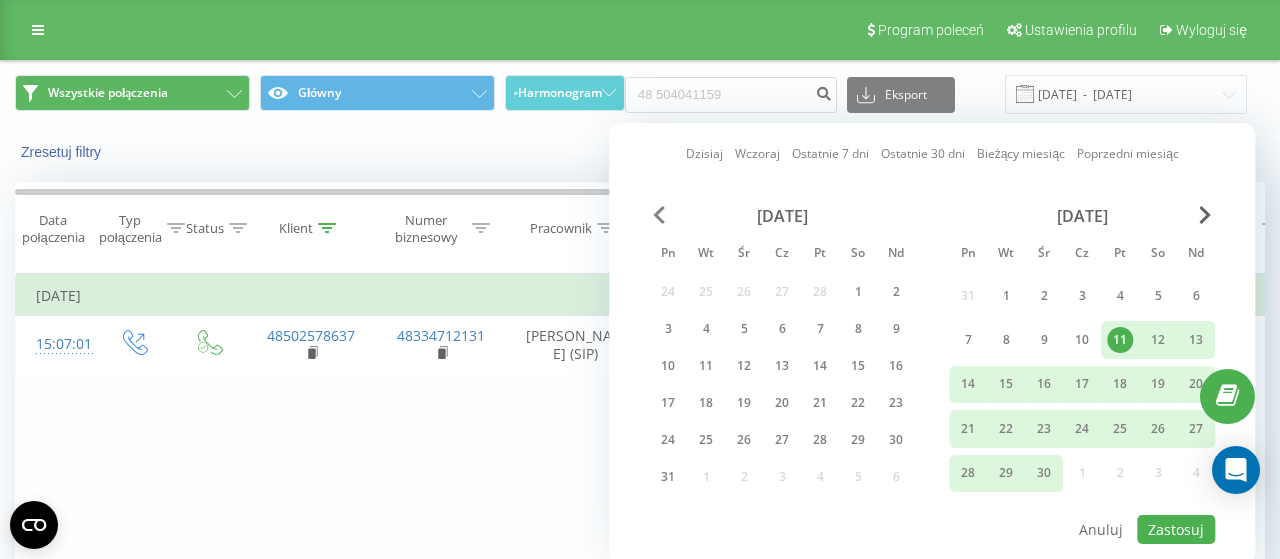 click at bounding box center (659, 215) 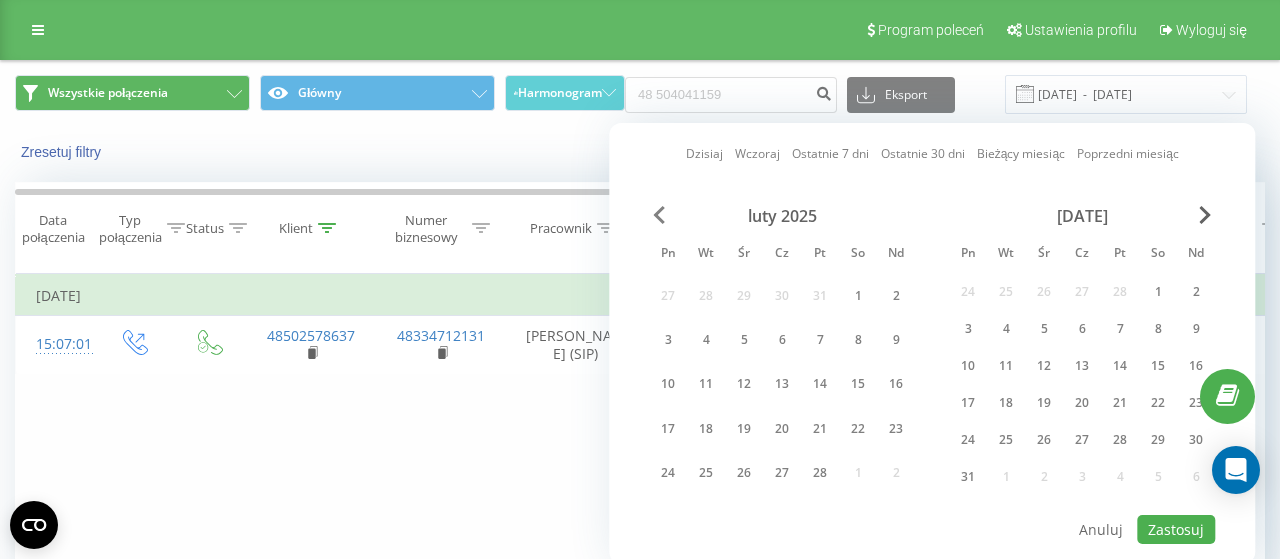 click at bounding box center (659, 215) 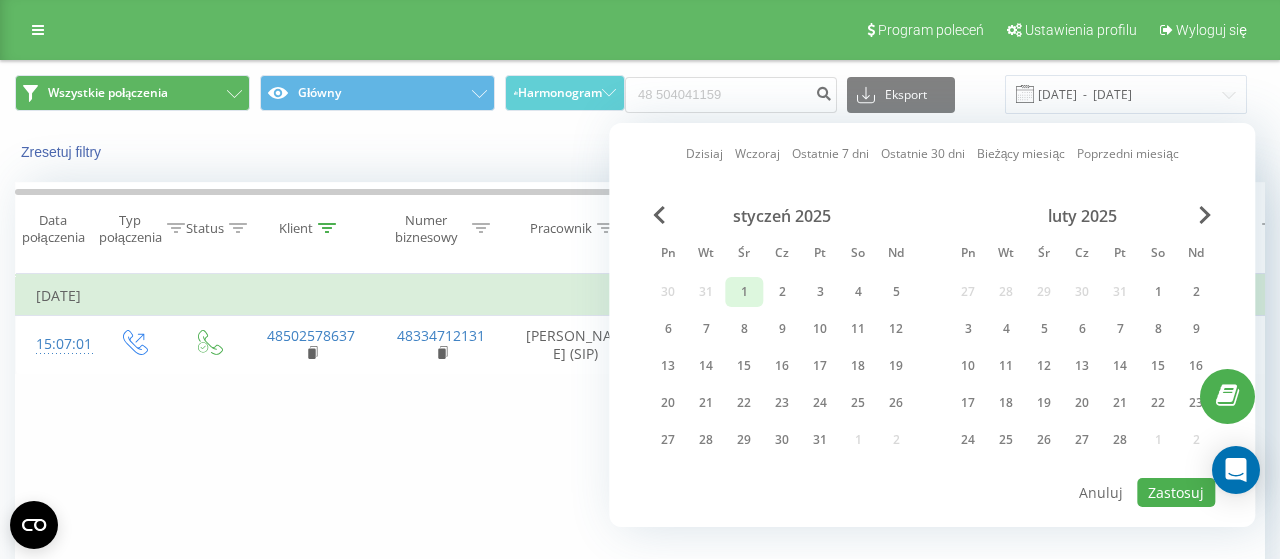 click on "1" at bounding box center [744, 292] 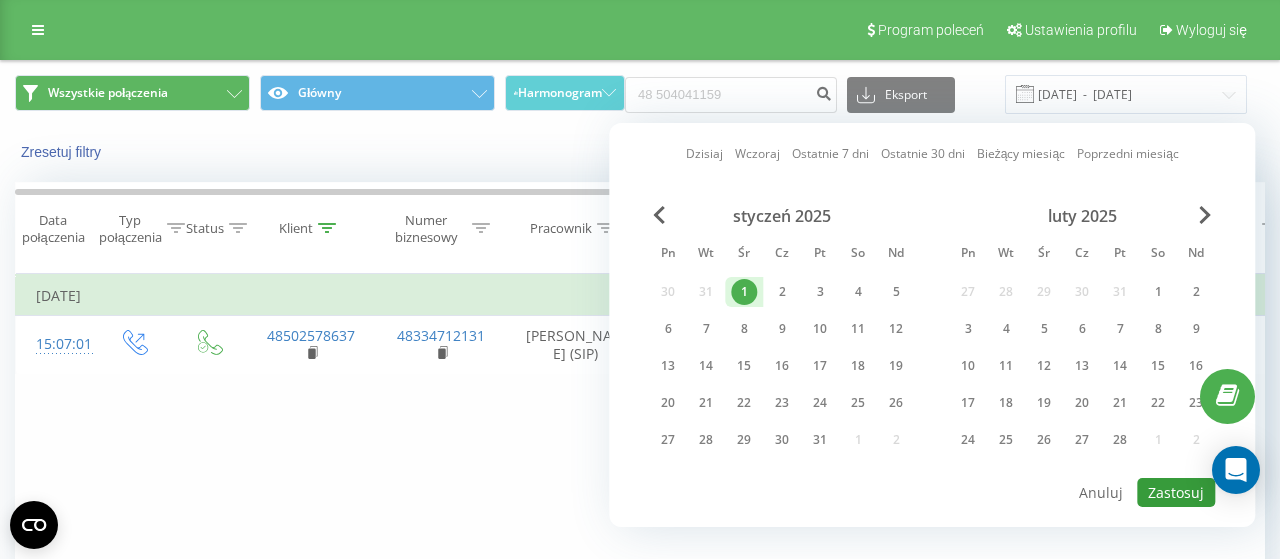 click on "Zastosuj" at bounding box center (1176, 492) 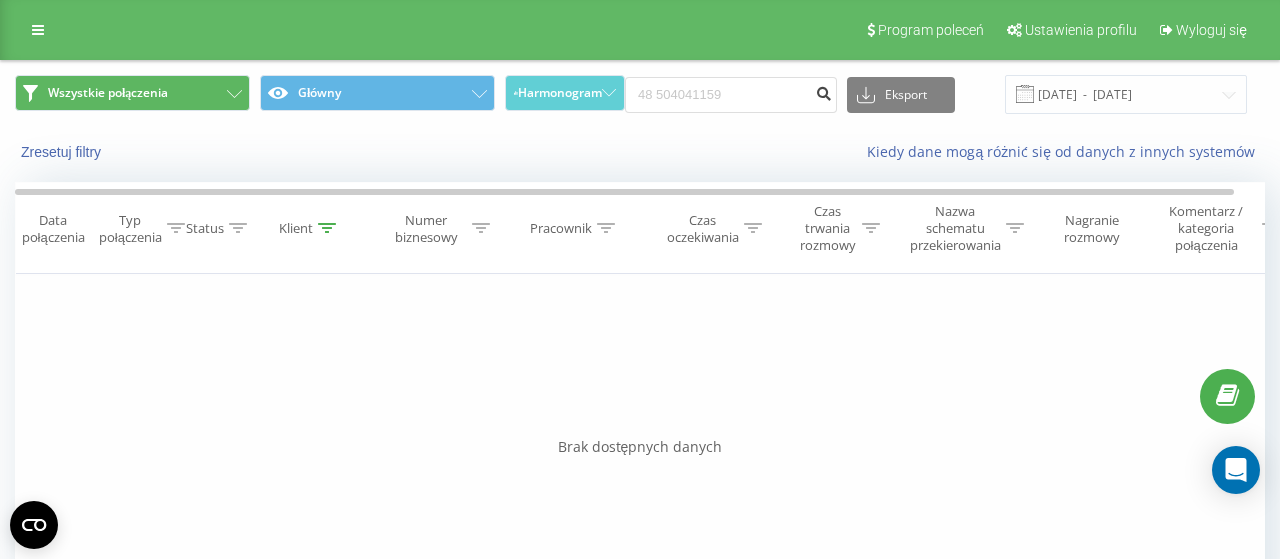 click at bounding box center (823, 91) 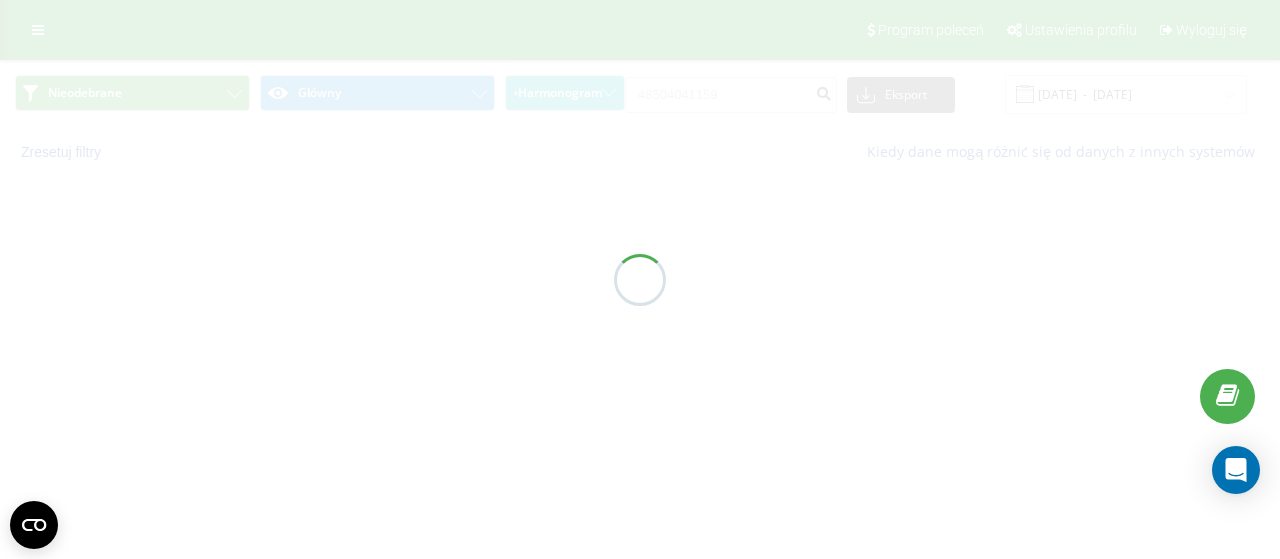 scroll, scrollTop: 0, scrollLeft: 0, axis: both 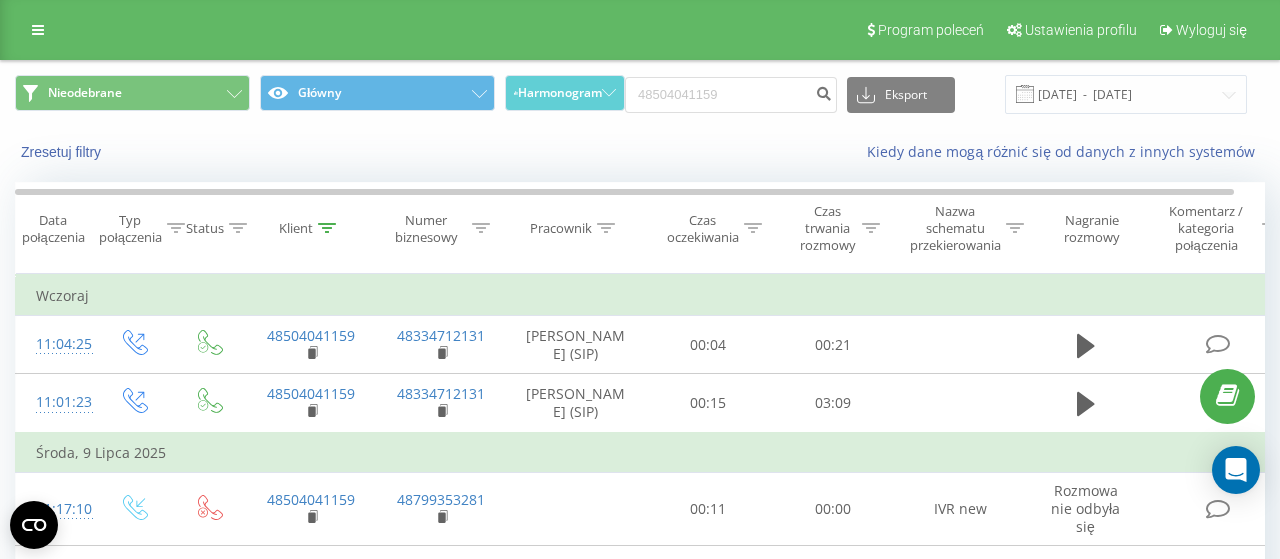 click at bounding box center [1025, 94] 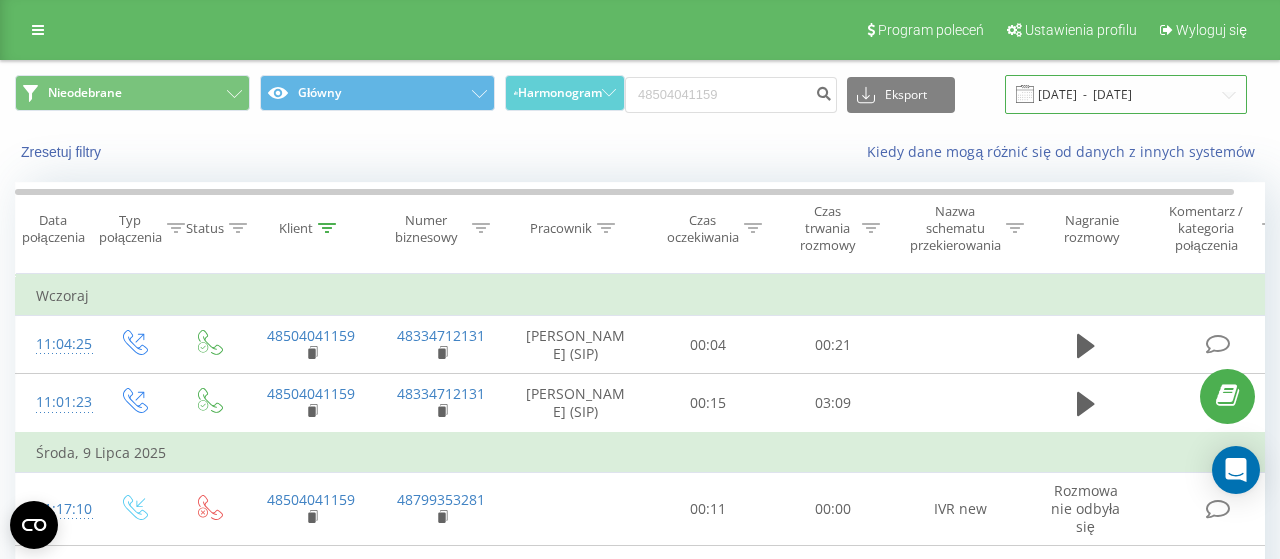 click on "[DATE]  -  [DATE]" at bounding box center [1126, 94] 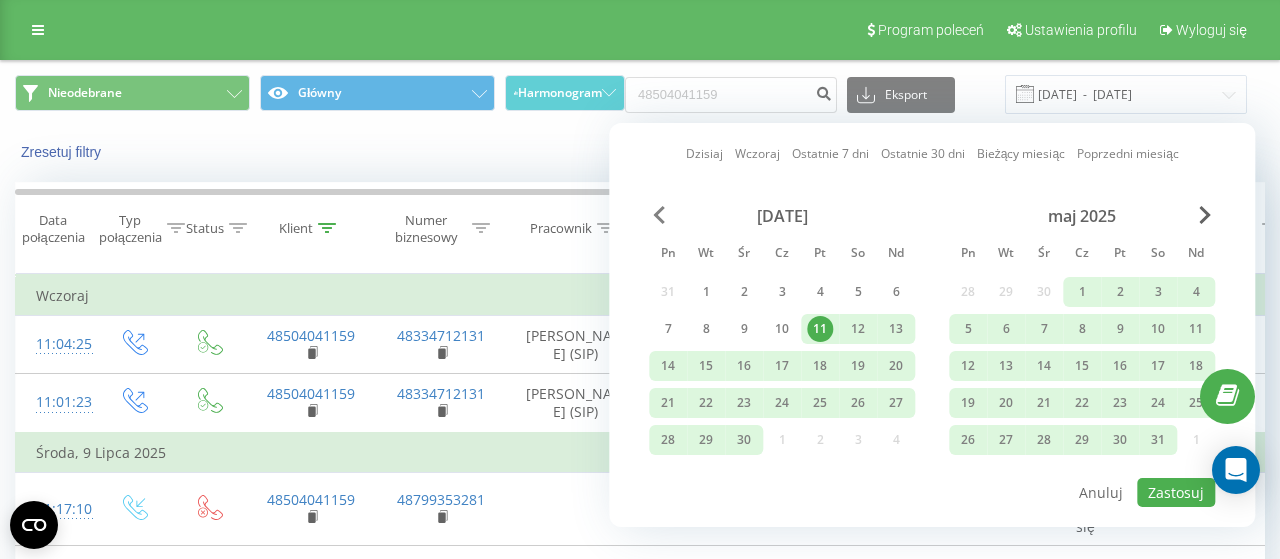click at bounding box center (659, 215) 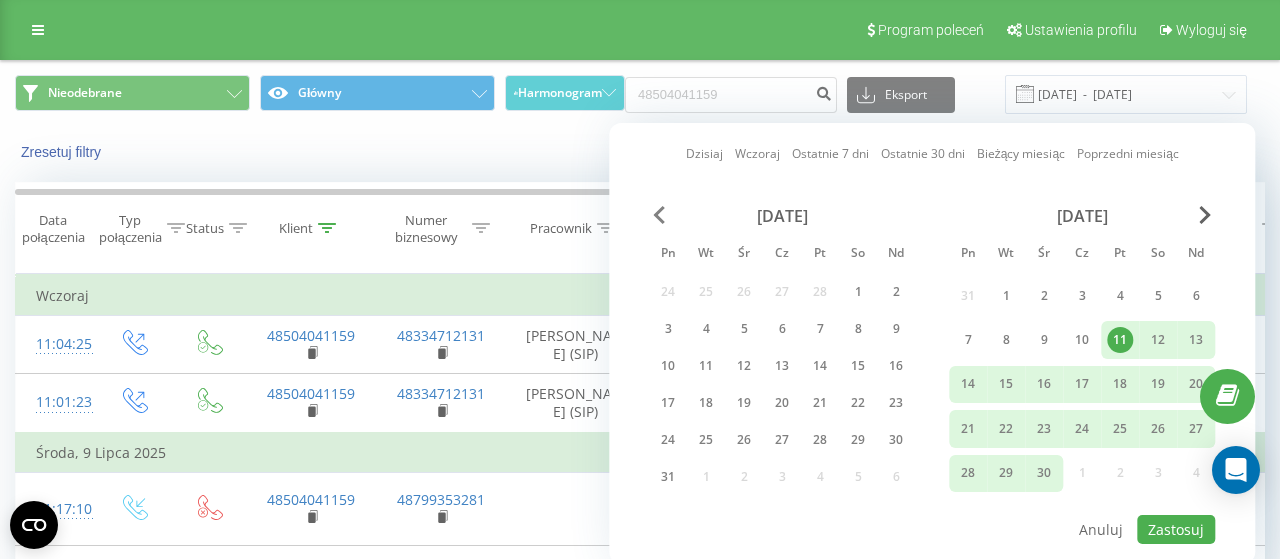 click at bounding box center [659, 215] 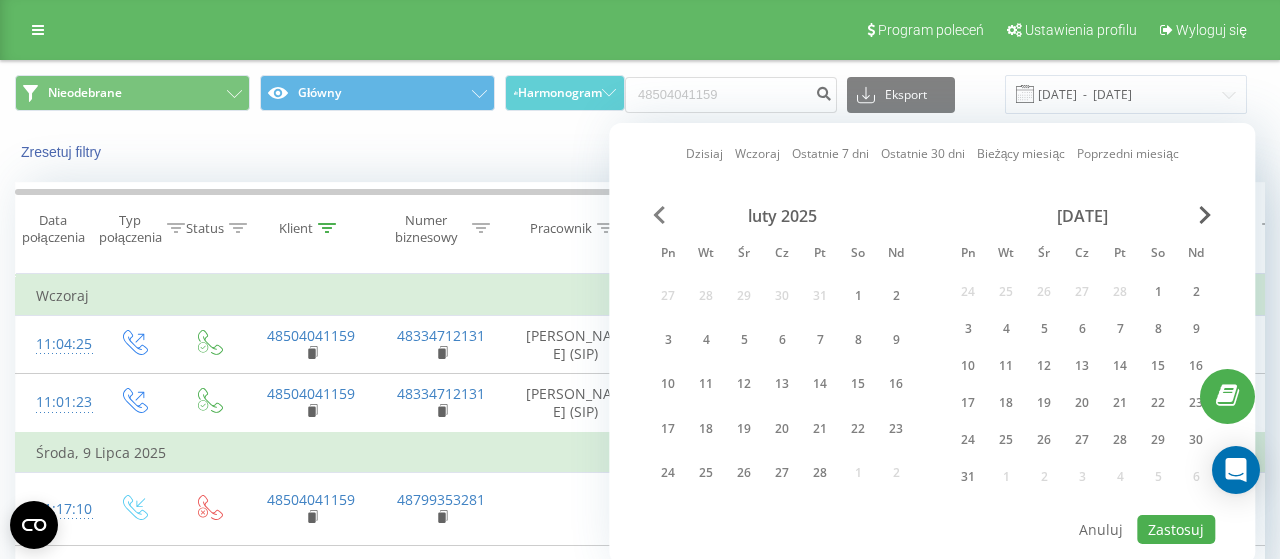 click at bounding box center [659, 215] 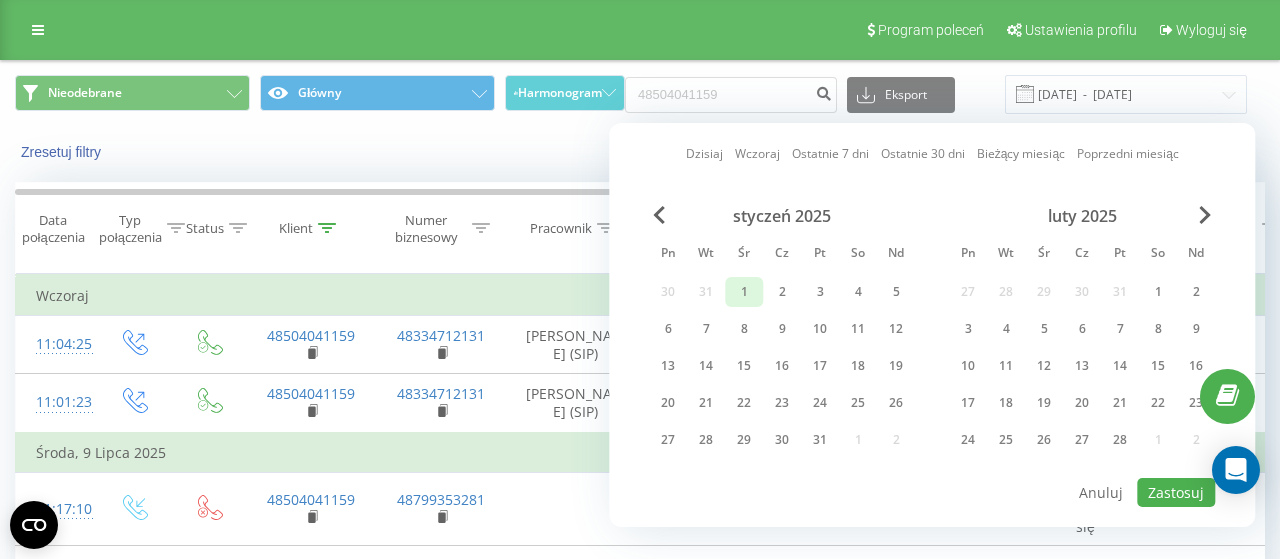 click on "1" at bounding box center (744, 292) 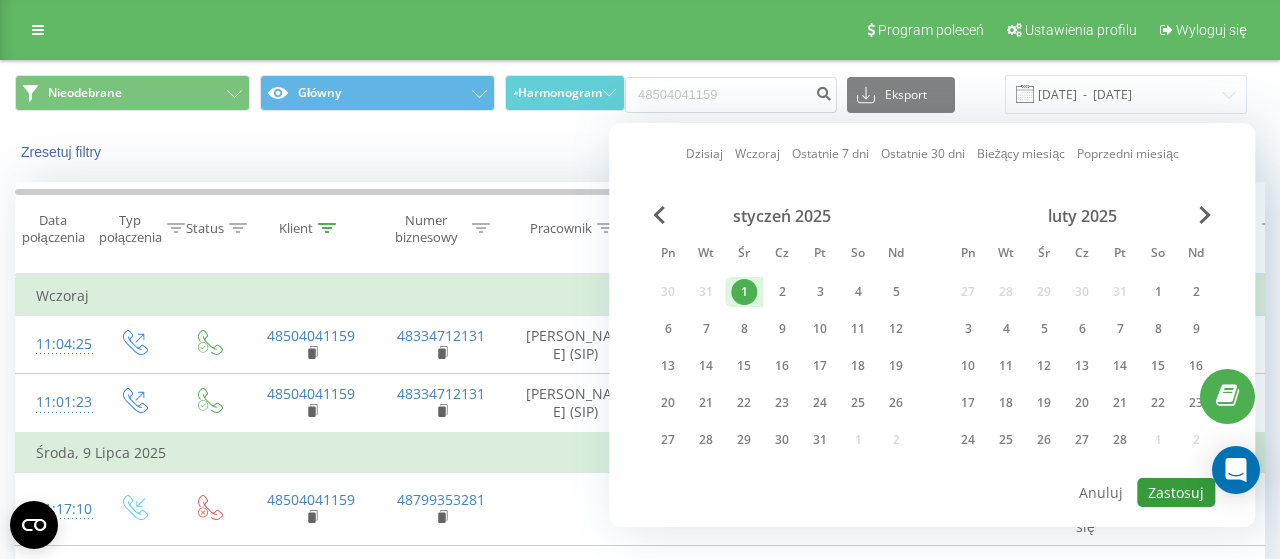 click on "Zastosuj" at bounding box center [1176, 492] 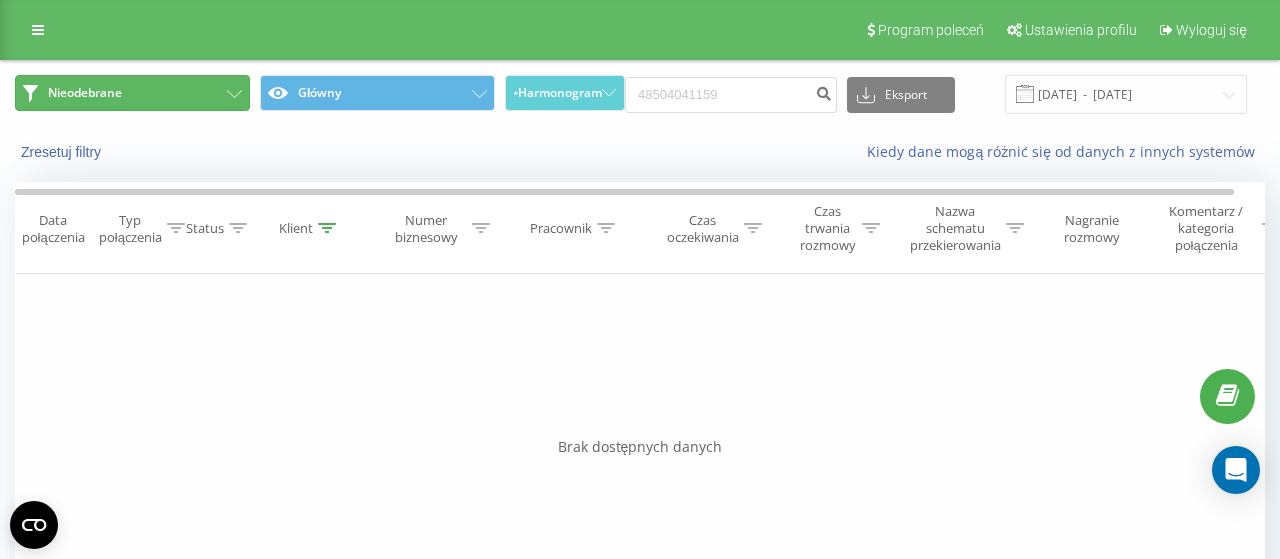 click 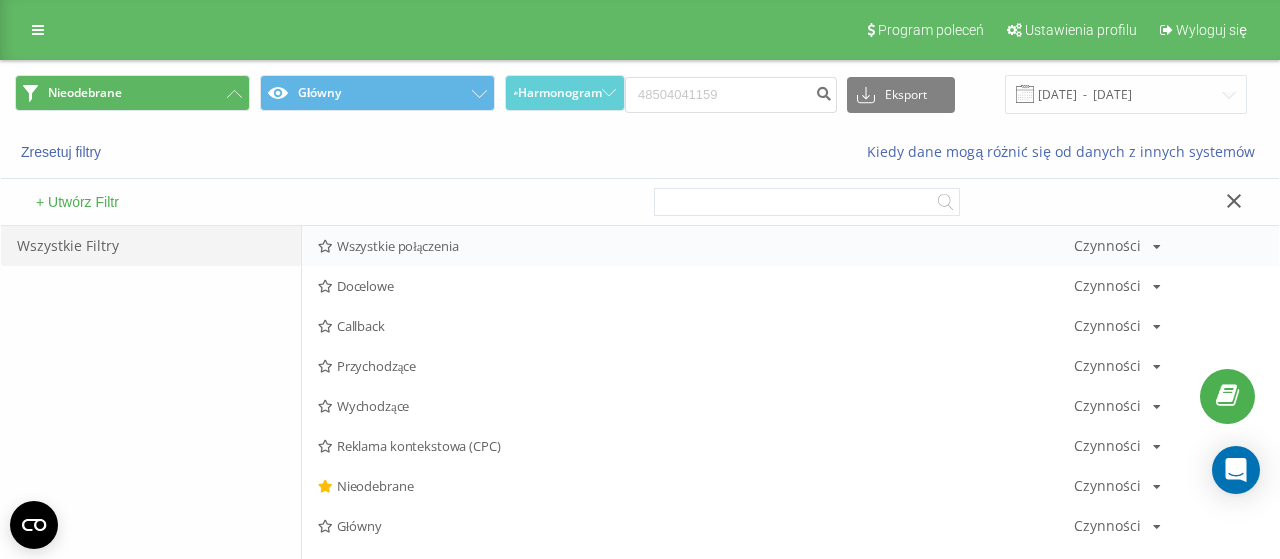 click on "Wszystkie połączenia" at bounding box center (696, 246) 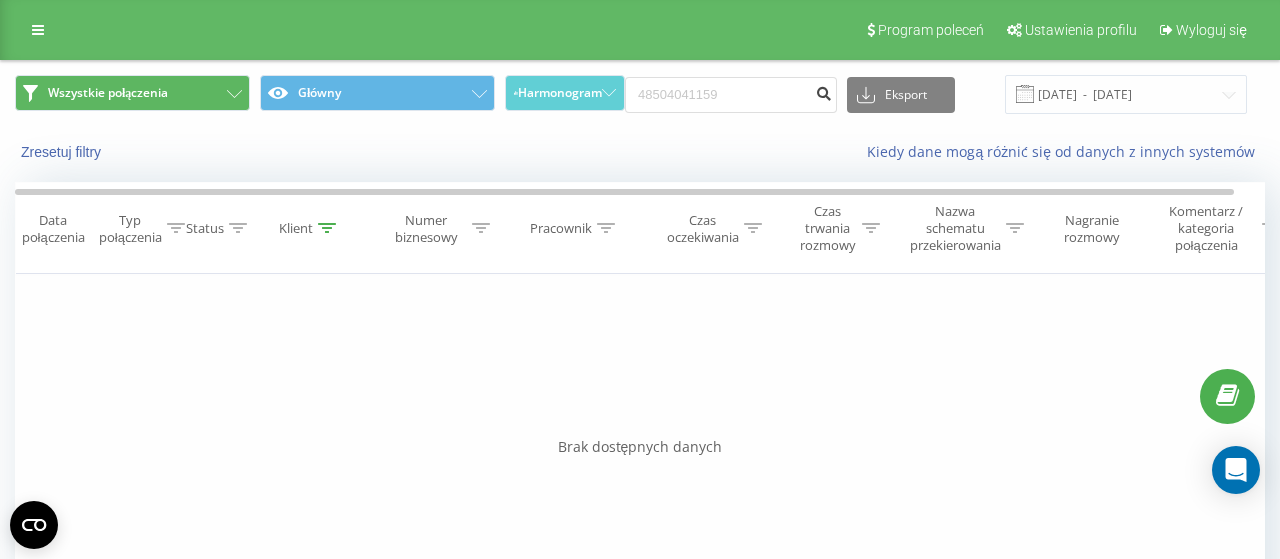 click at bounding box center (823, 91) 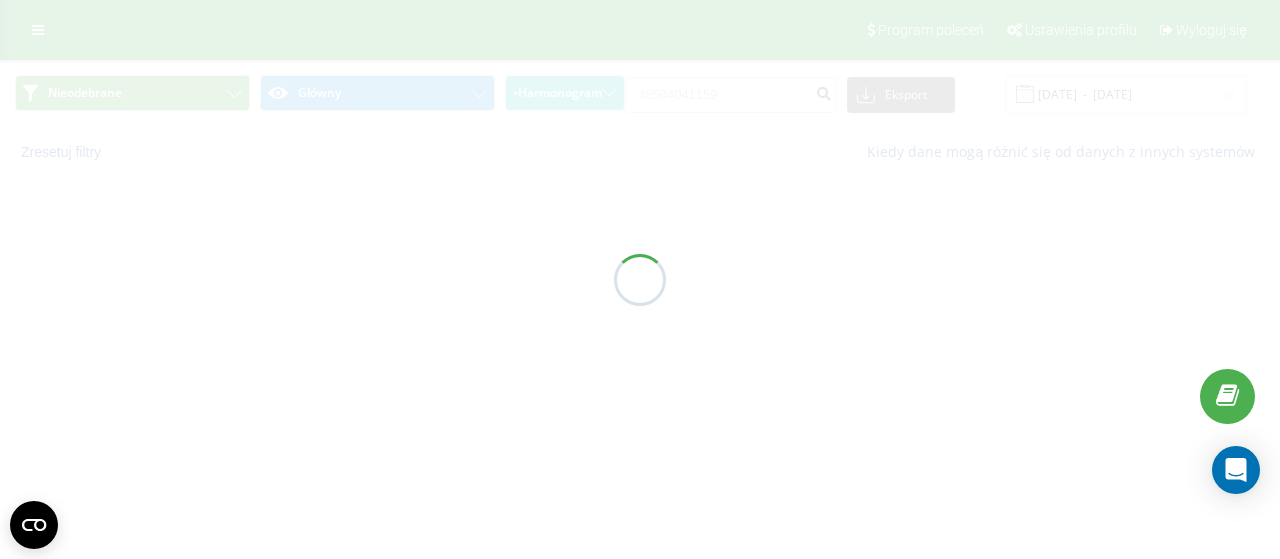 scroll, scrollTop: 0, scrollLeft: 0, axis: both 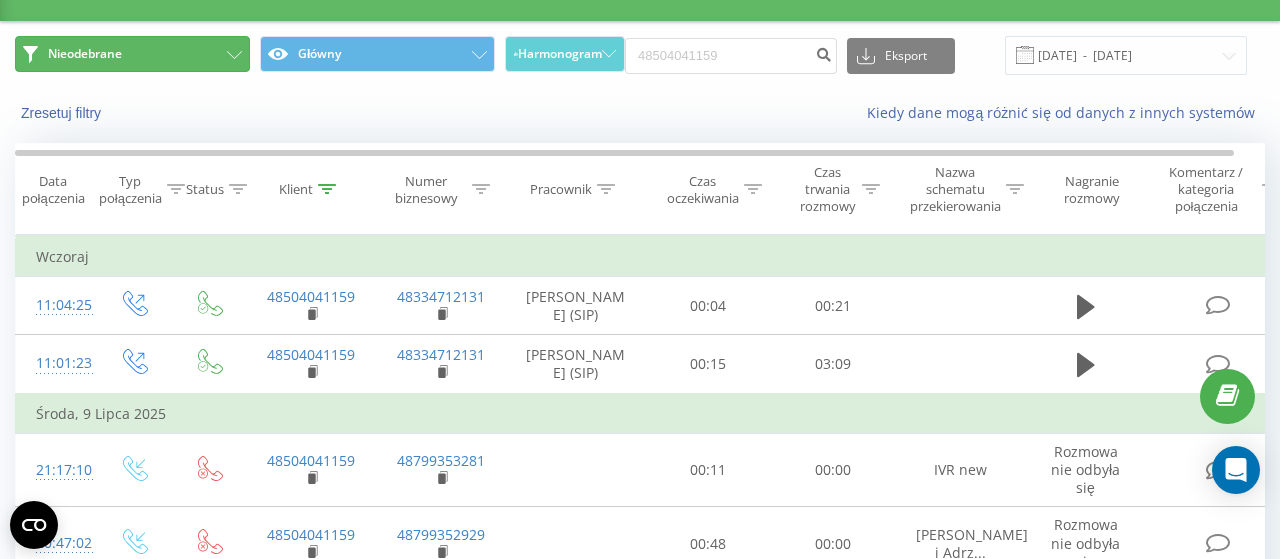 click 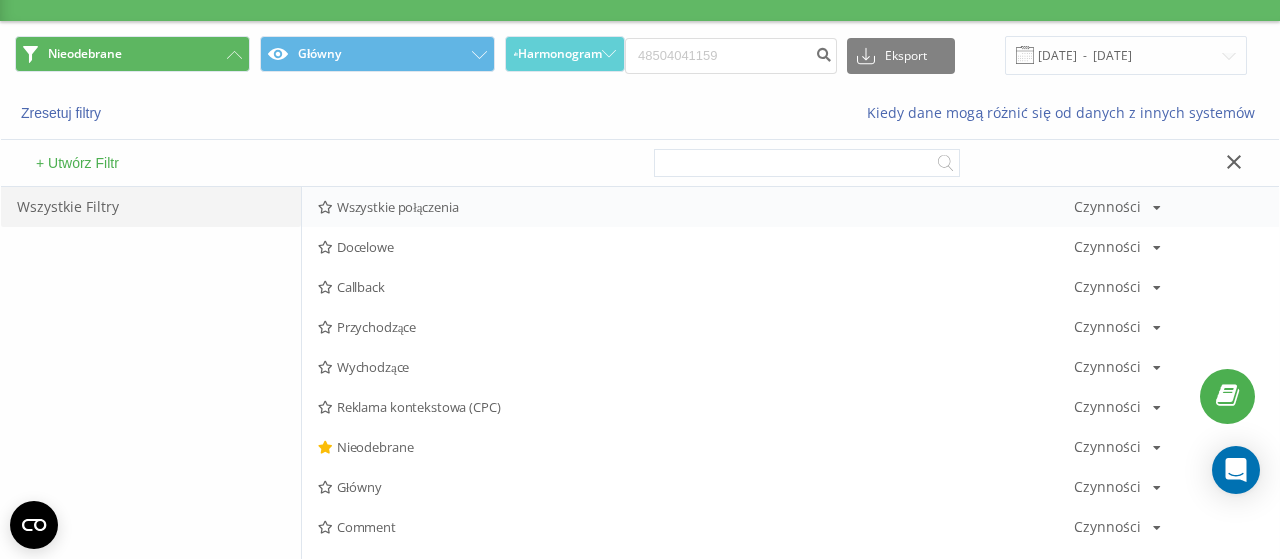 click on "Wszystkie połączenia" at bounding box center (696, 207) 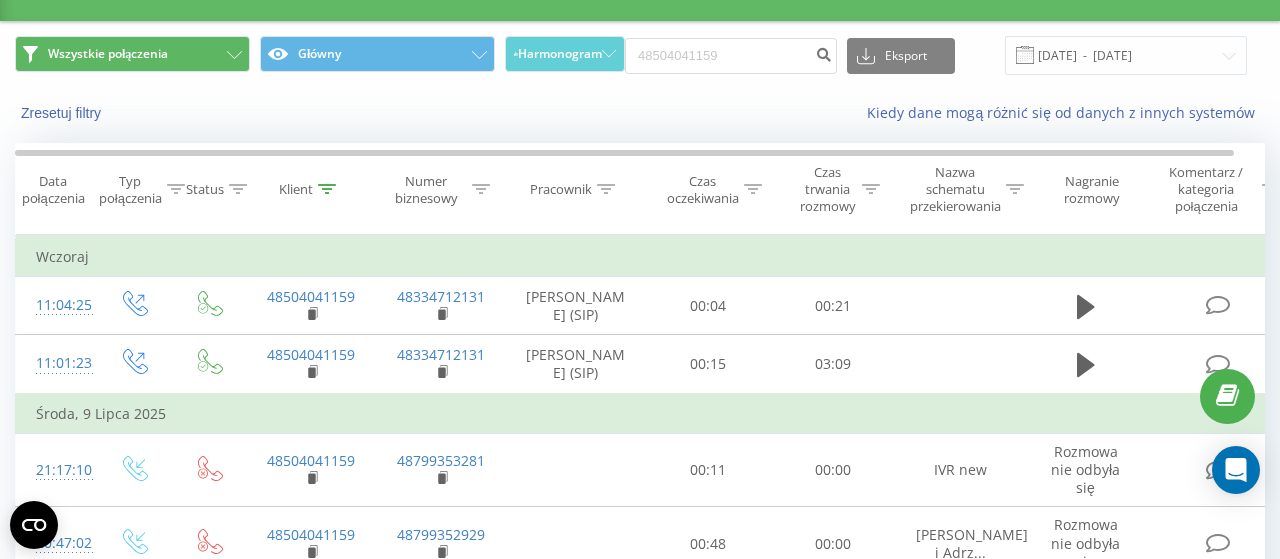 click at bounding box center [1025, 55] 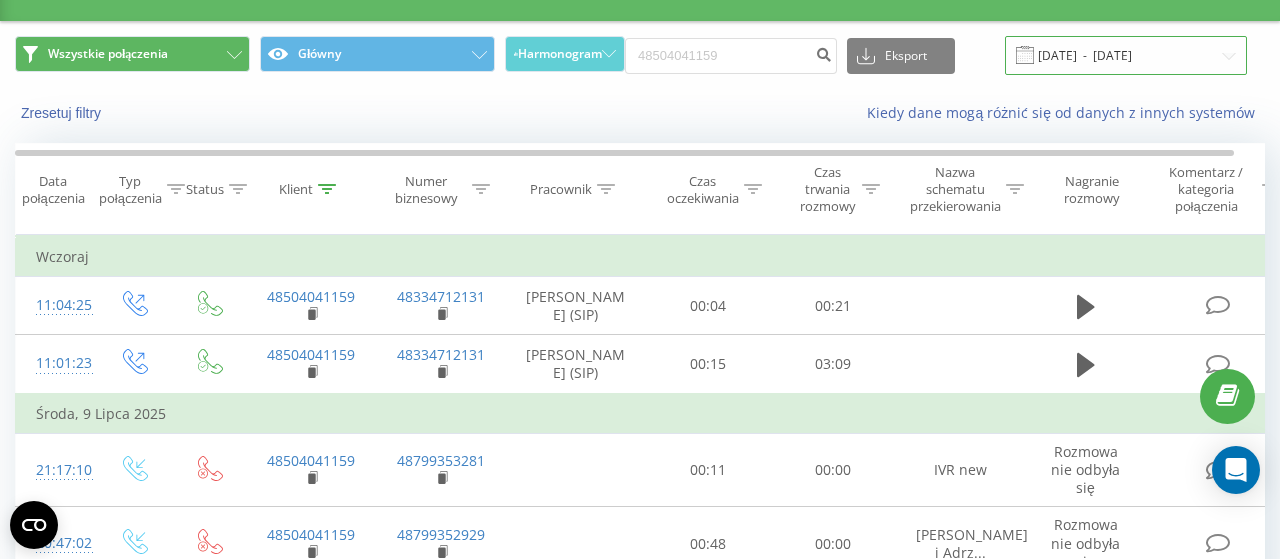 click on "[DATE]  -  [DATE]" at bounding box center [1126, 55] 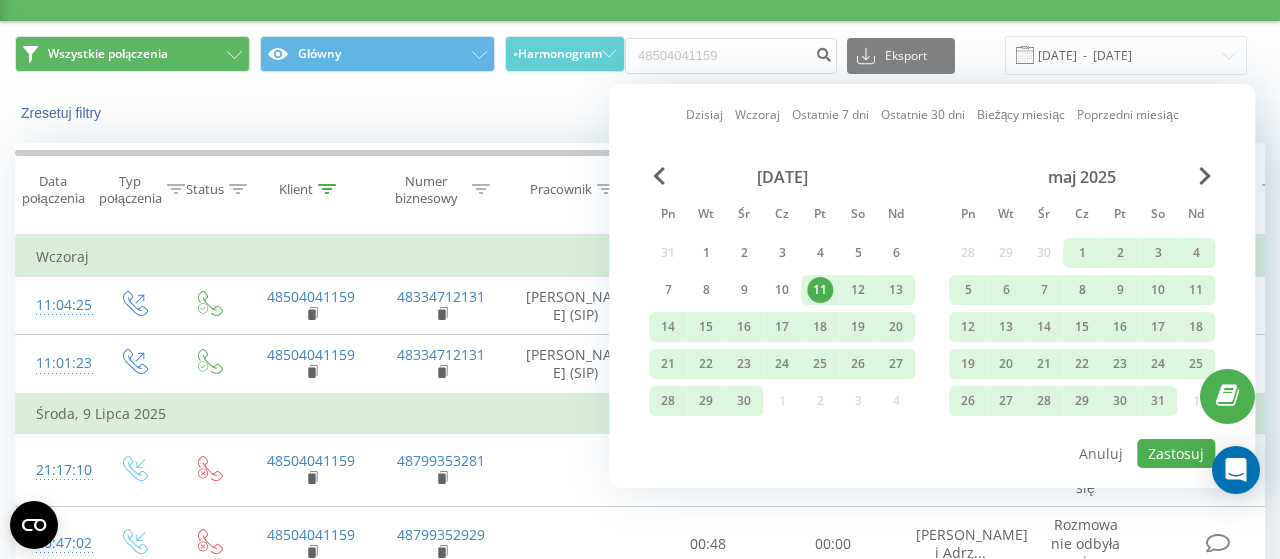 click on "[DATE]" at bounding box center [782, 177] 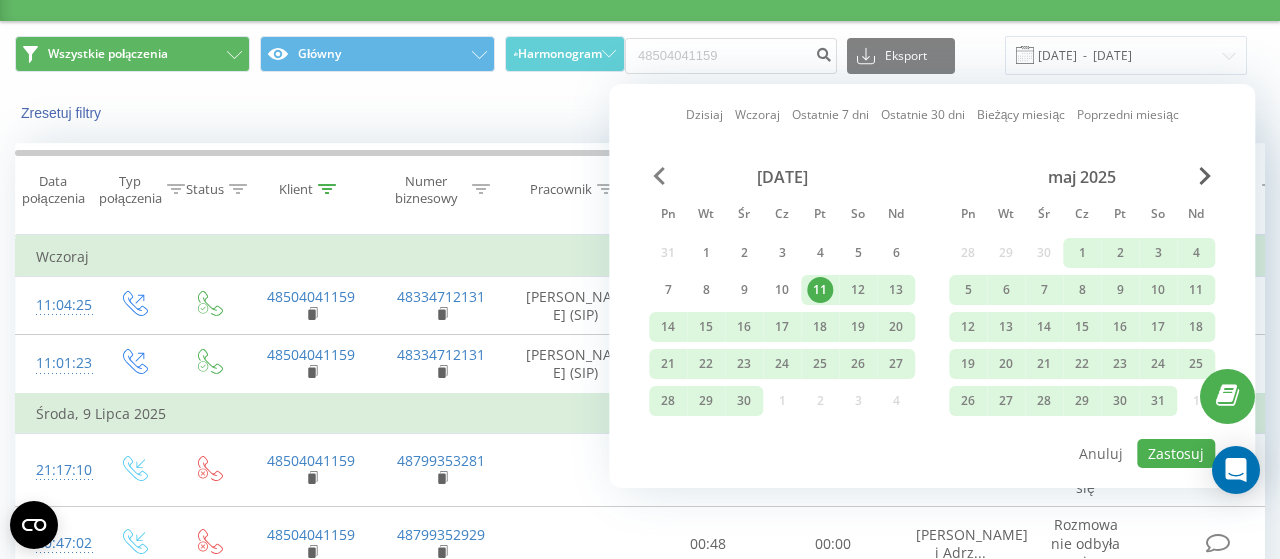 click at bounding box center (659, 176) 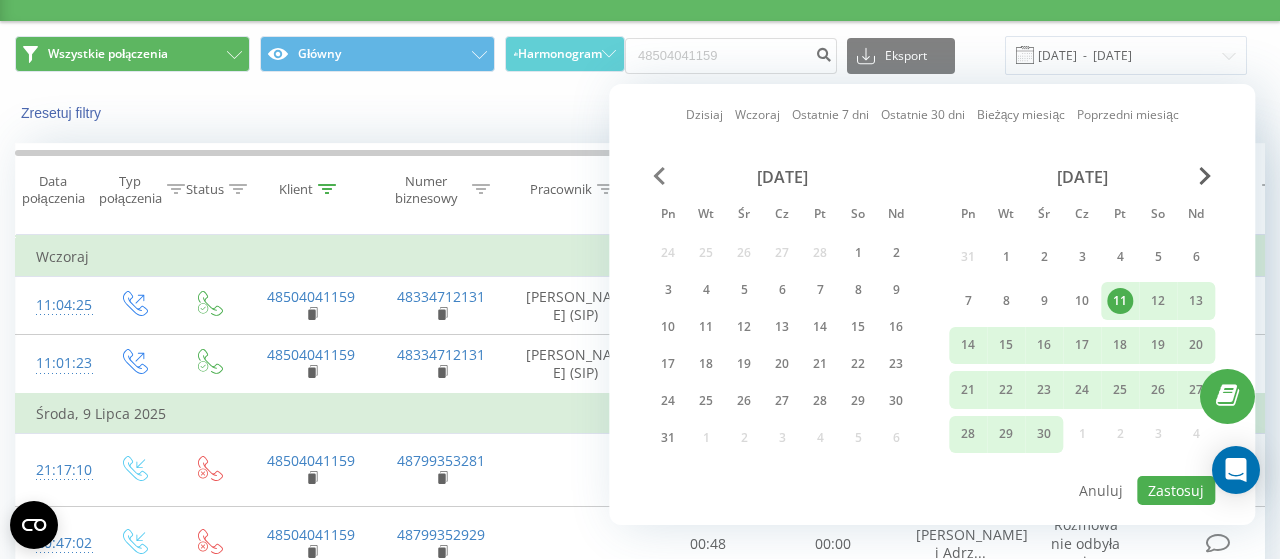 click at bounding box center [659, 176] 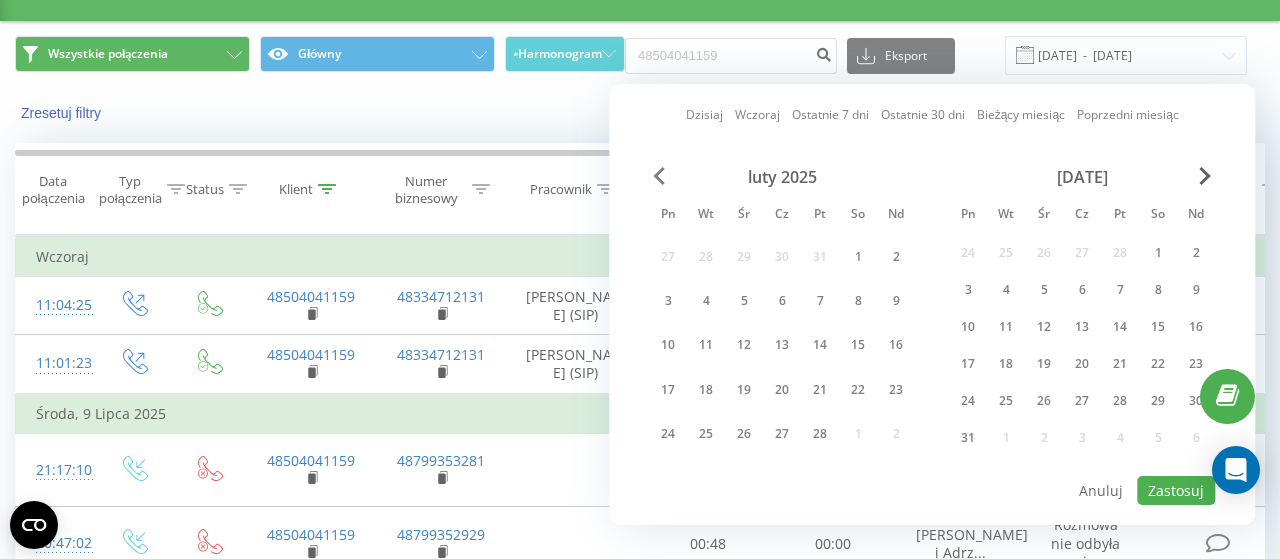 click at bounding box center [659, 176] 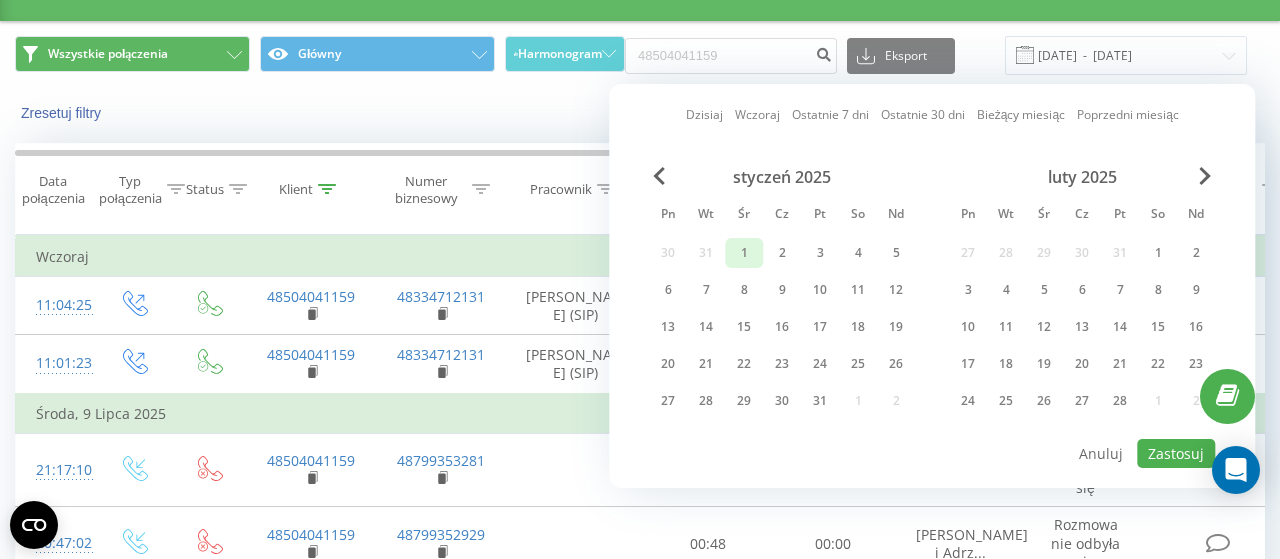 click on "1" at bounding box center (744, 253) 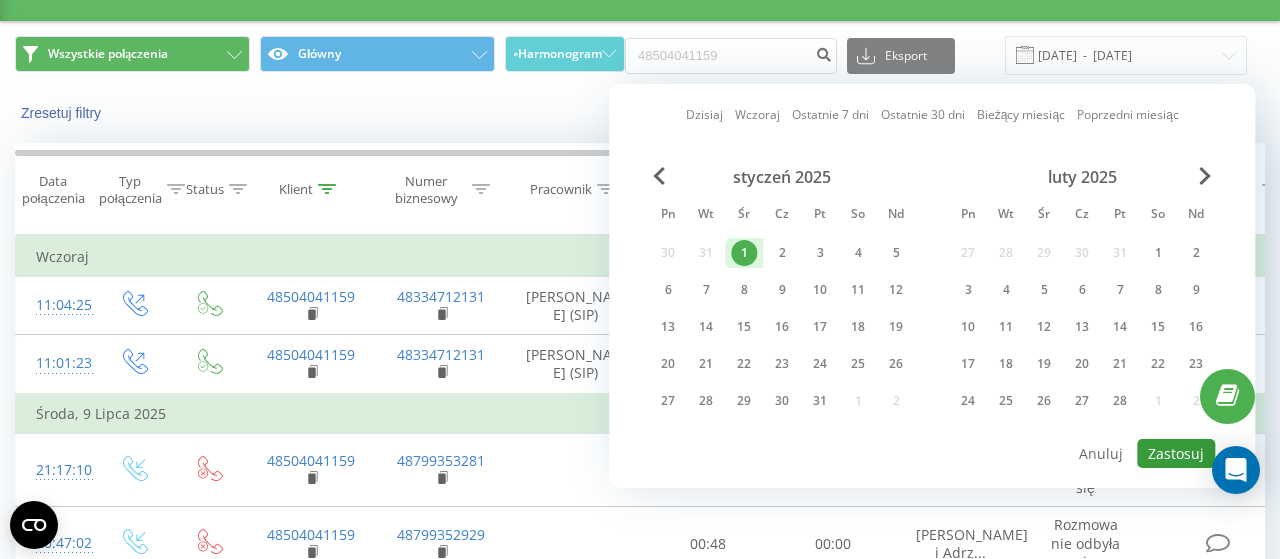 click on "Zastosuj" at bounding box center (1176, 453) 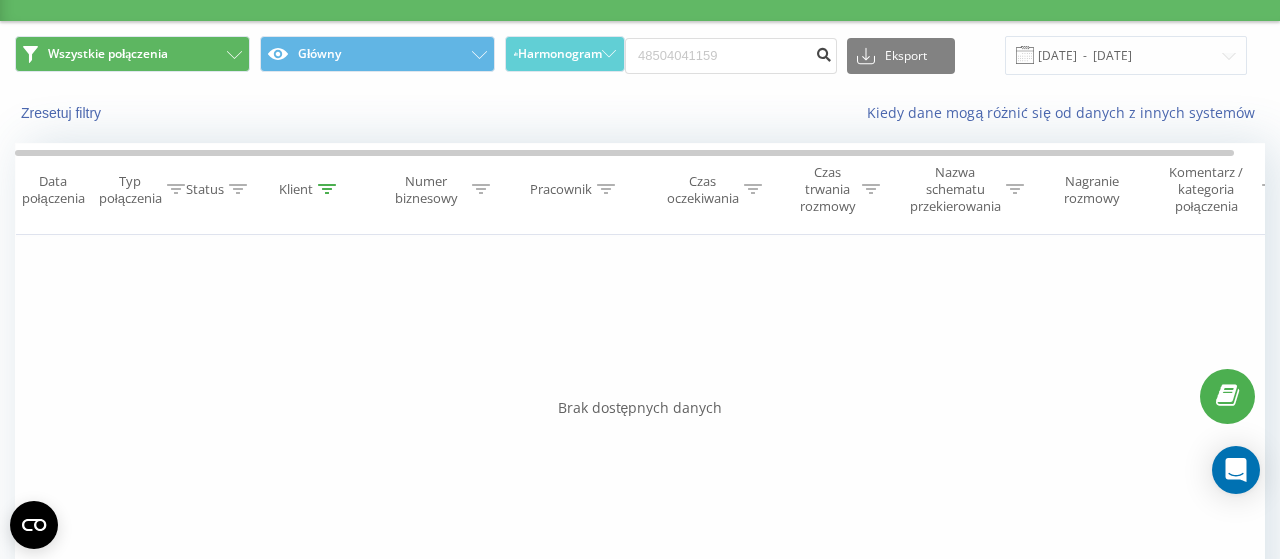 click at bounding box center [823, 52] 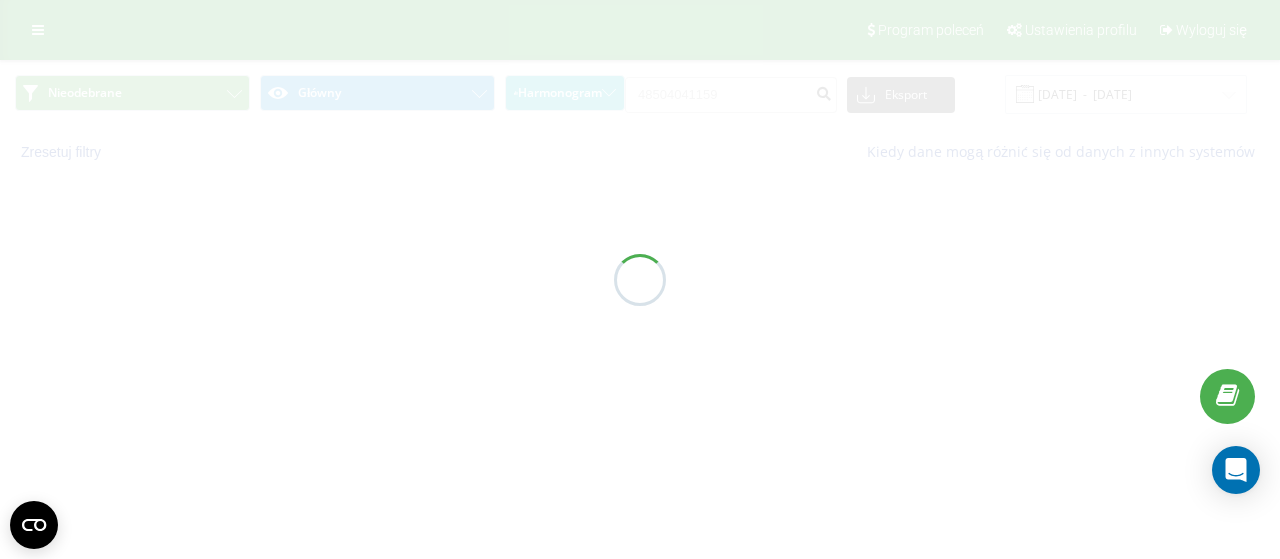scroll, scrollTop: 0, scrollLeft: 0, axis: both 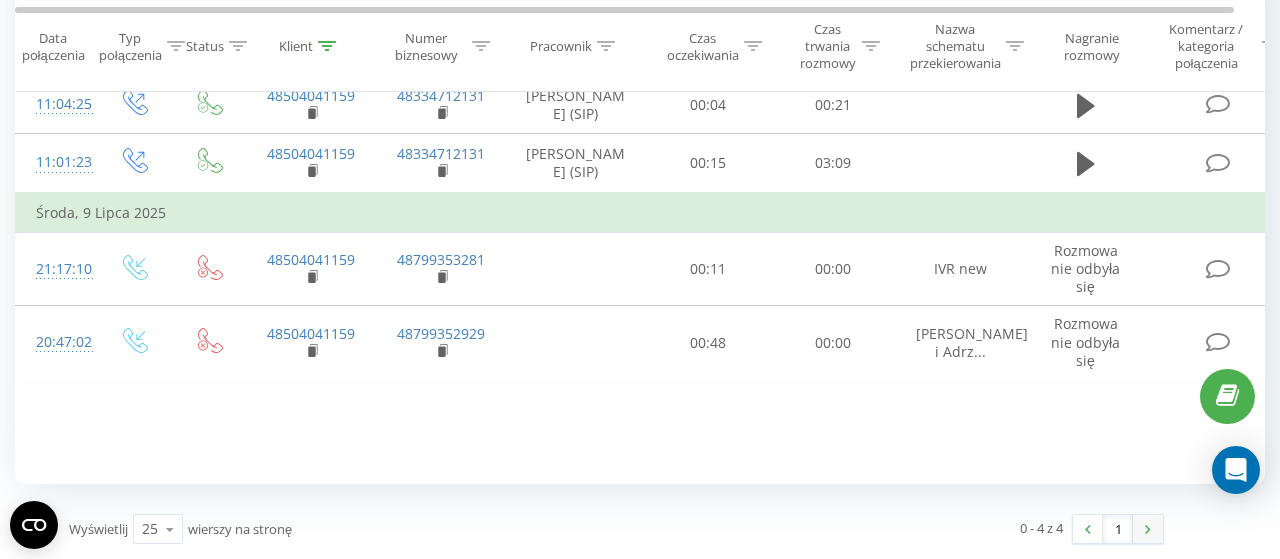 click at bounding box center (1148, 529) 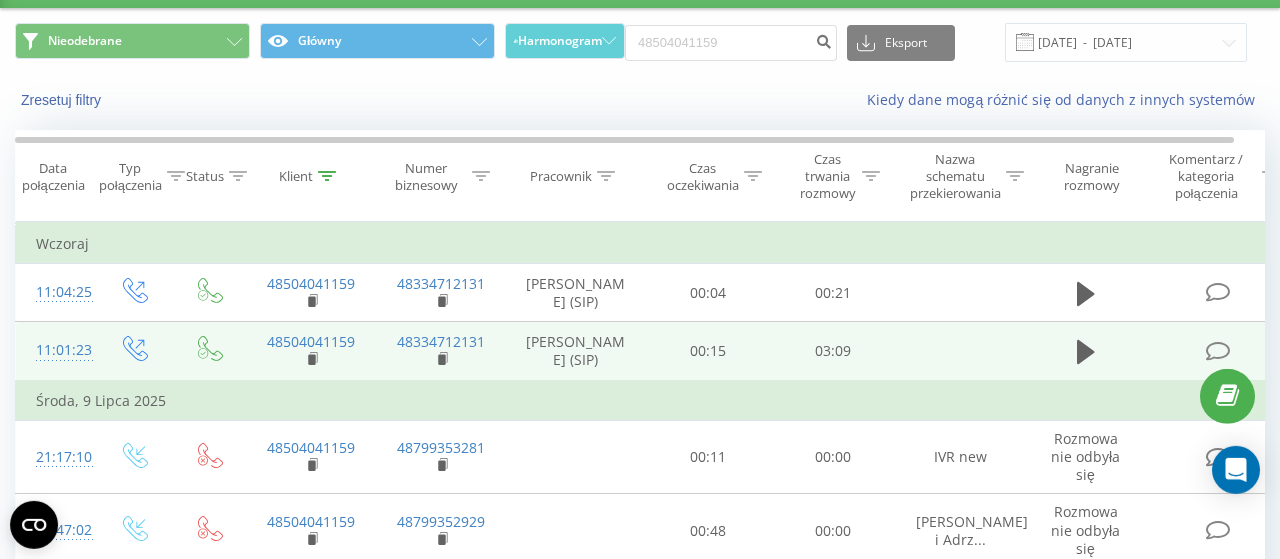 scroll, scrollTop: 0, scrollLeft: 0, axis: both 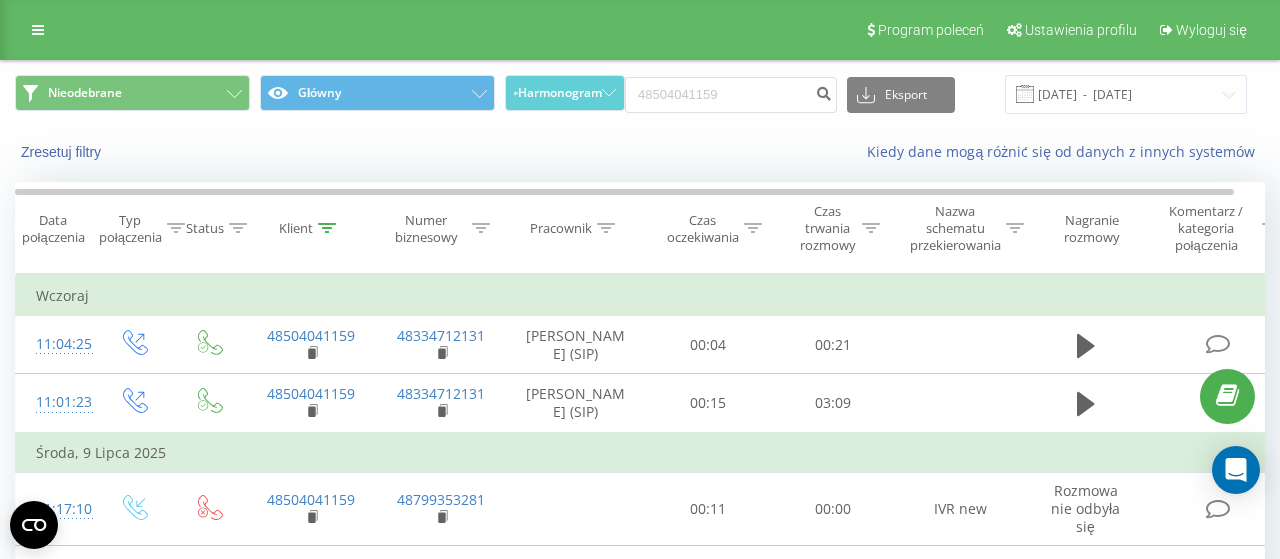 click at bounding box center [1025, 94] 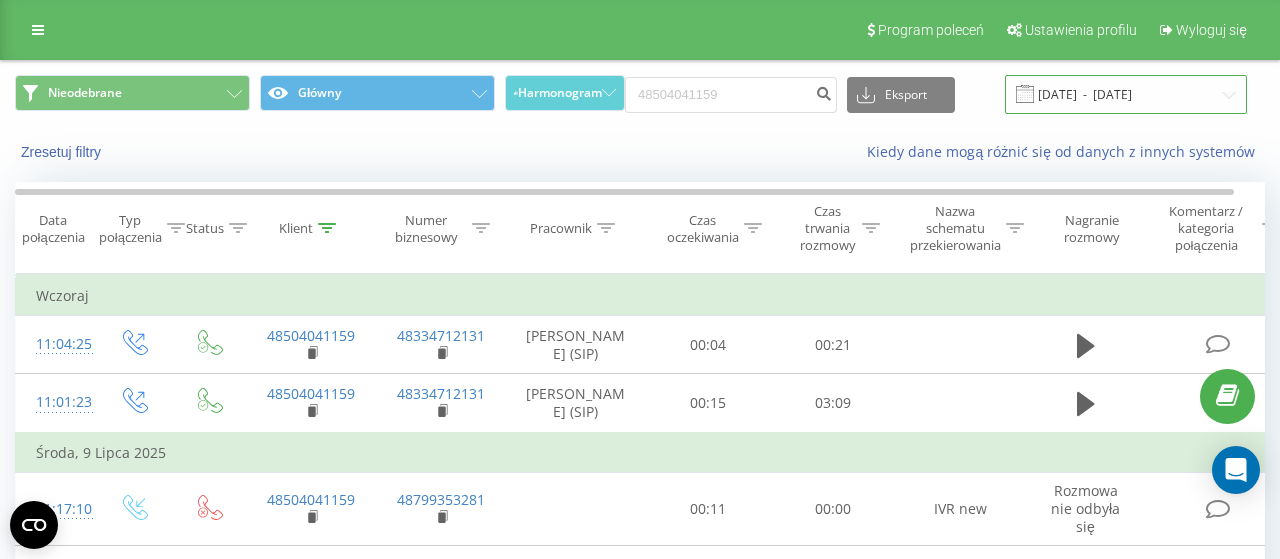 click on "[DATE]  -  [DATE]" at bounding box center (1126, 94) 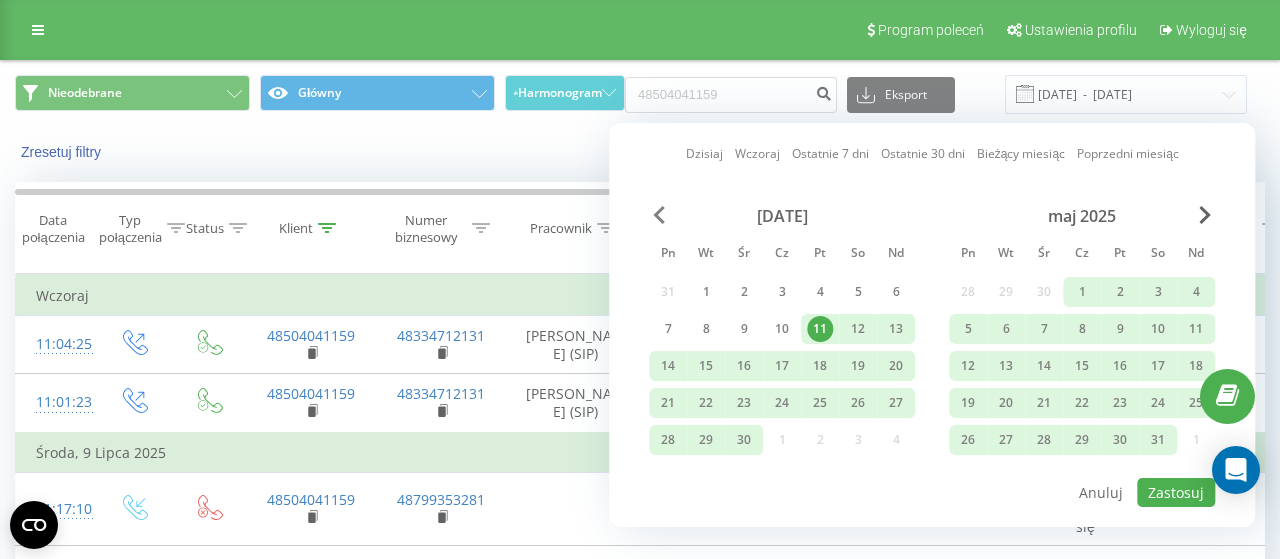 click at bounding box center (659, 215) 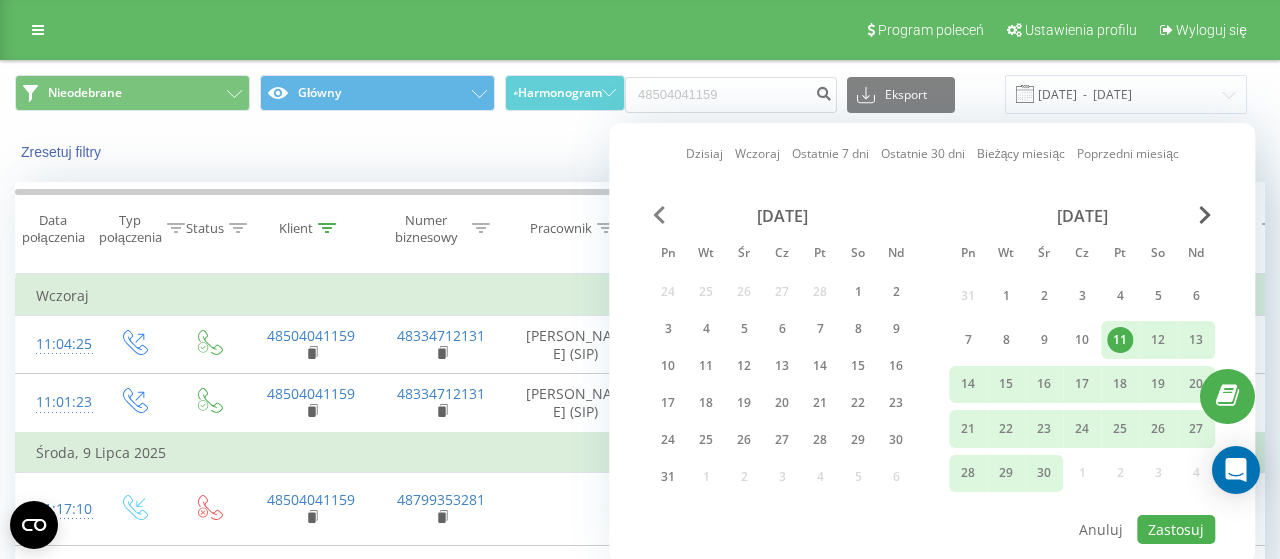 click at bounding box center [659, 215] 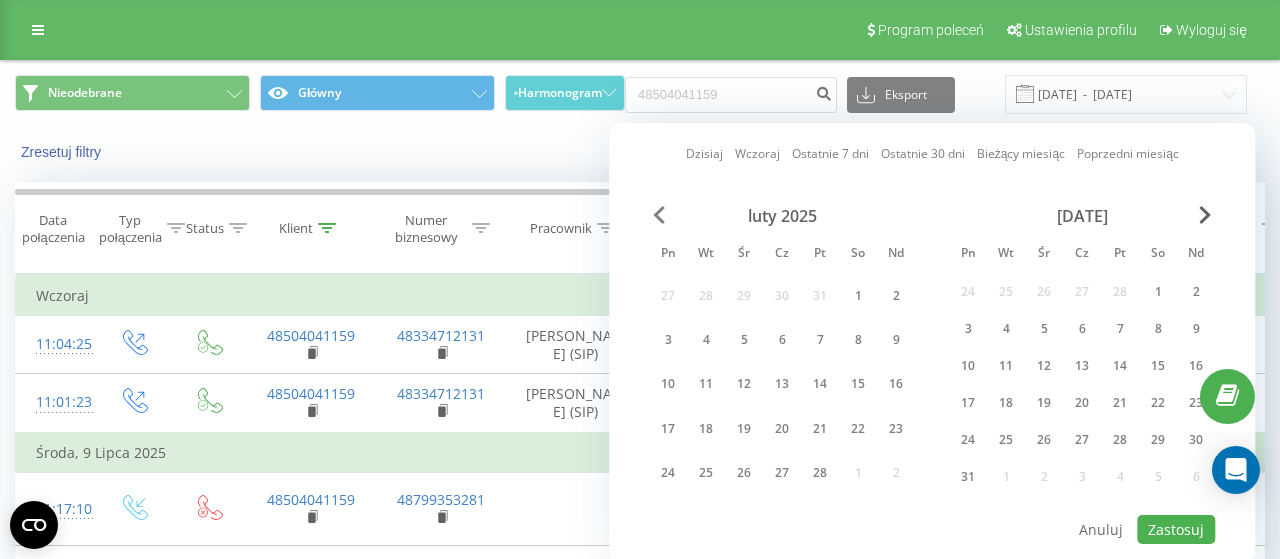 click at bounding box center [659, 215] 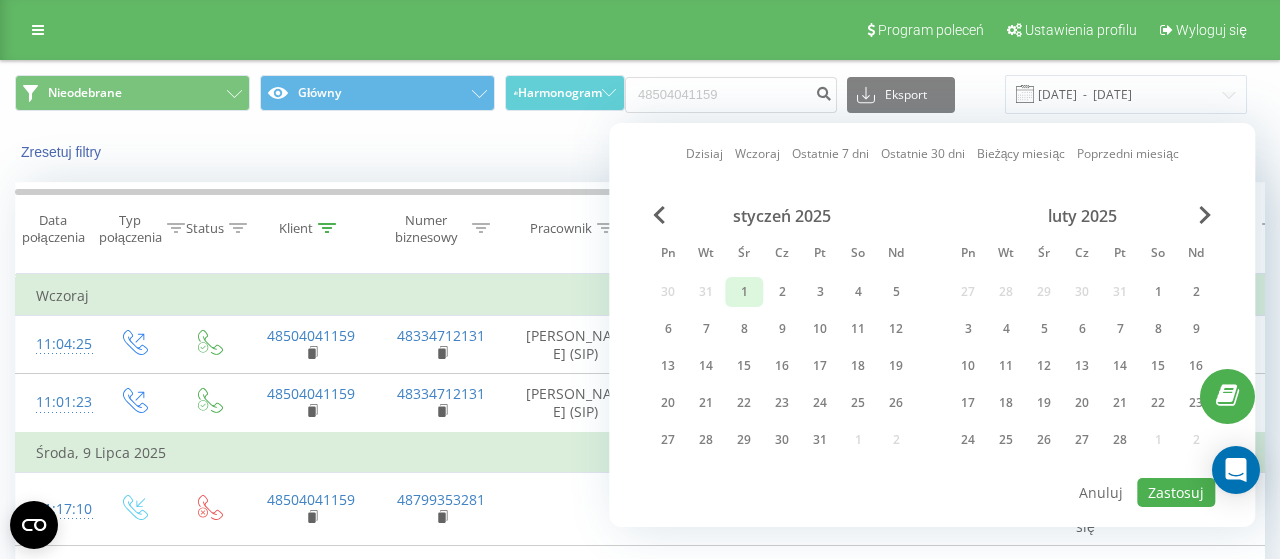 click on "1" at bounding box center [744, 292] 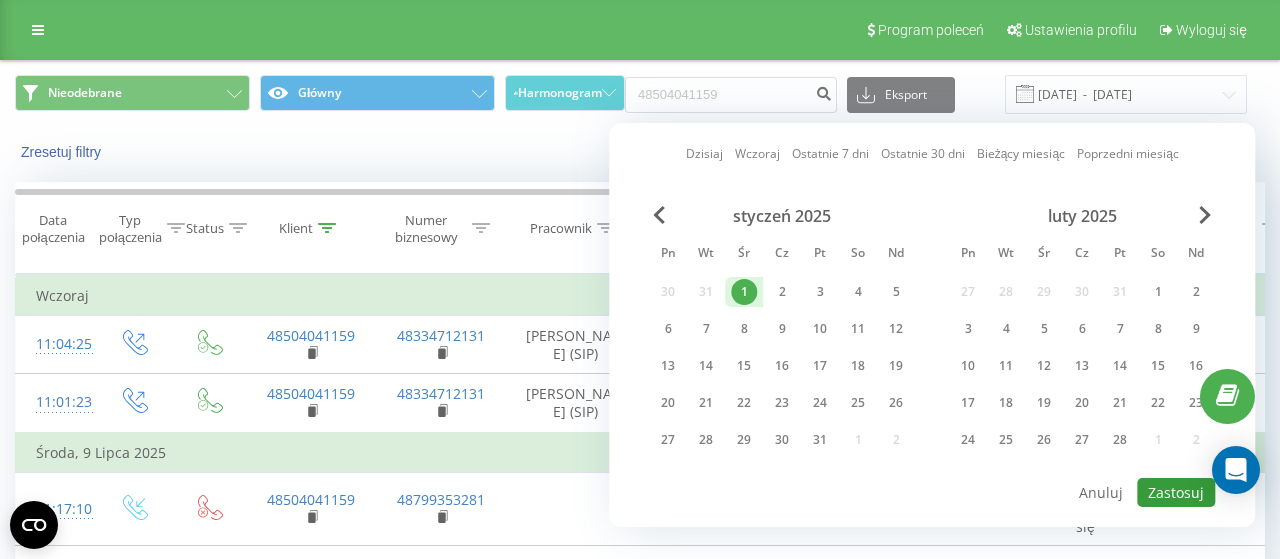 click on "Zastosuj" at bounding box center [1176, 492] 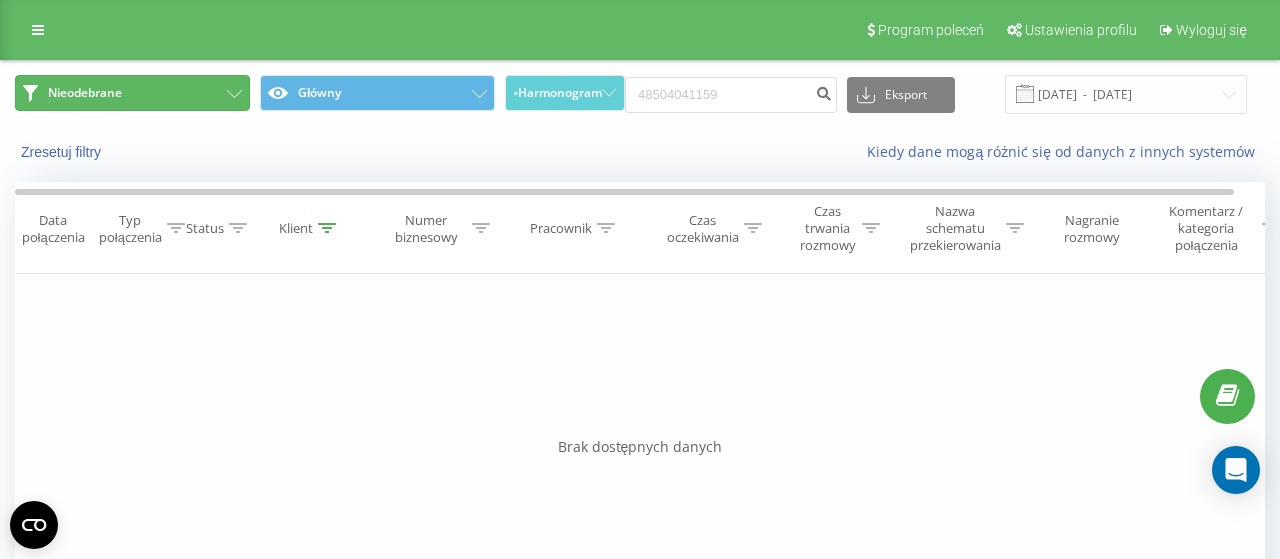 click on "Nieodebrane" at bounding box center [132, 93] 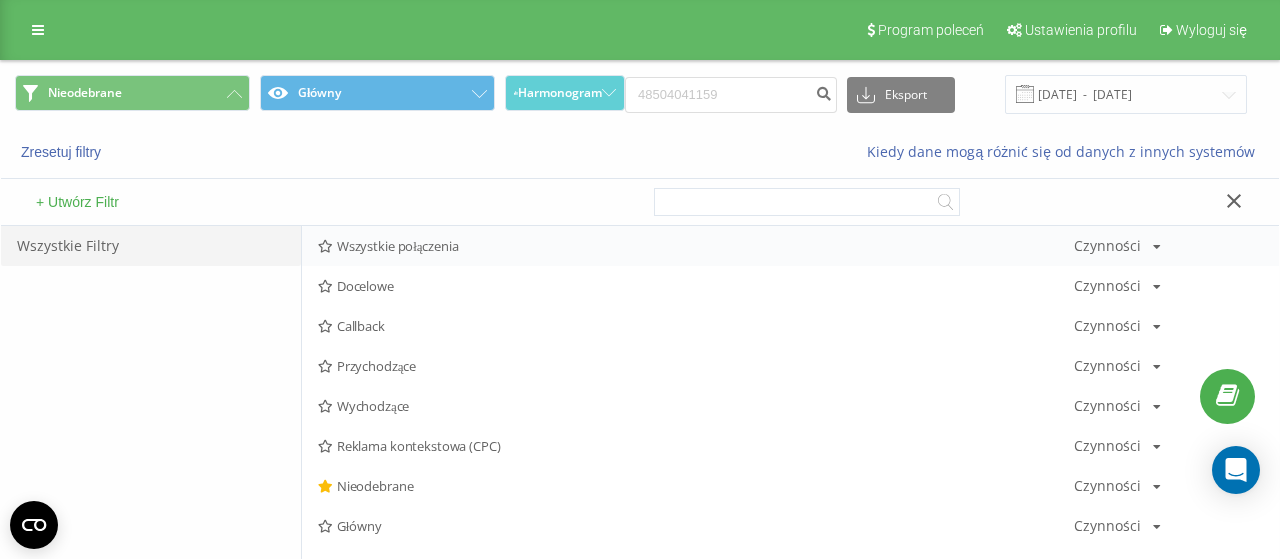 click on "Wszystkie połączenia" at bounding box center (696, 246) 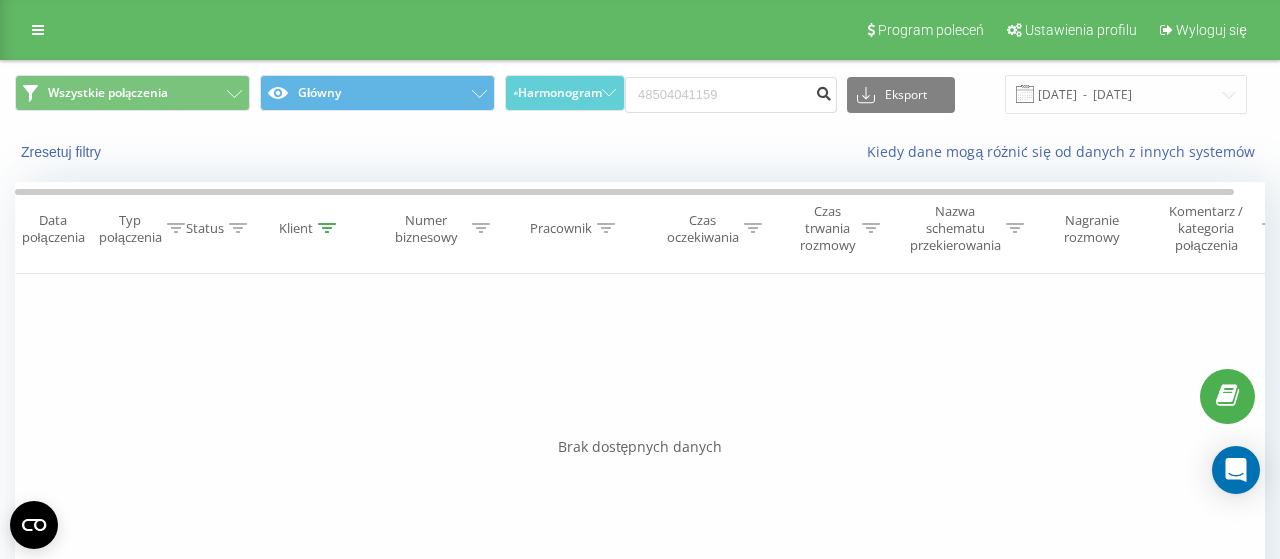 click at bounding box center [823, 91] 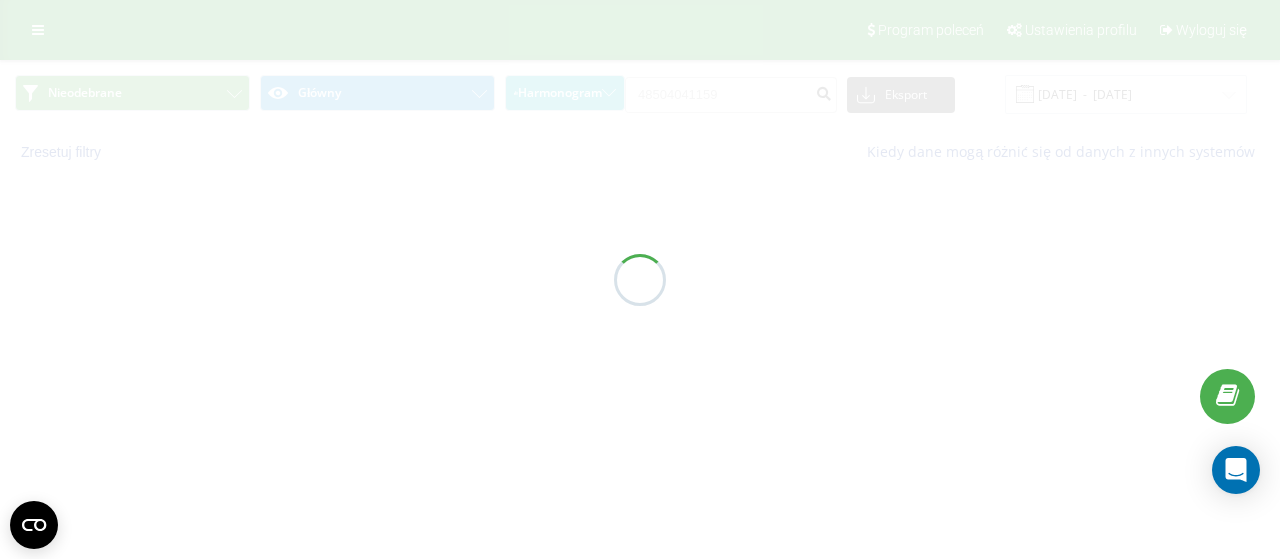 scroll, scrollTop: 0, scrollLeft: 0, axis: both 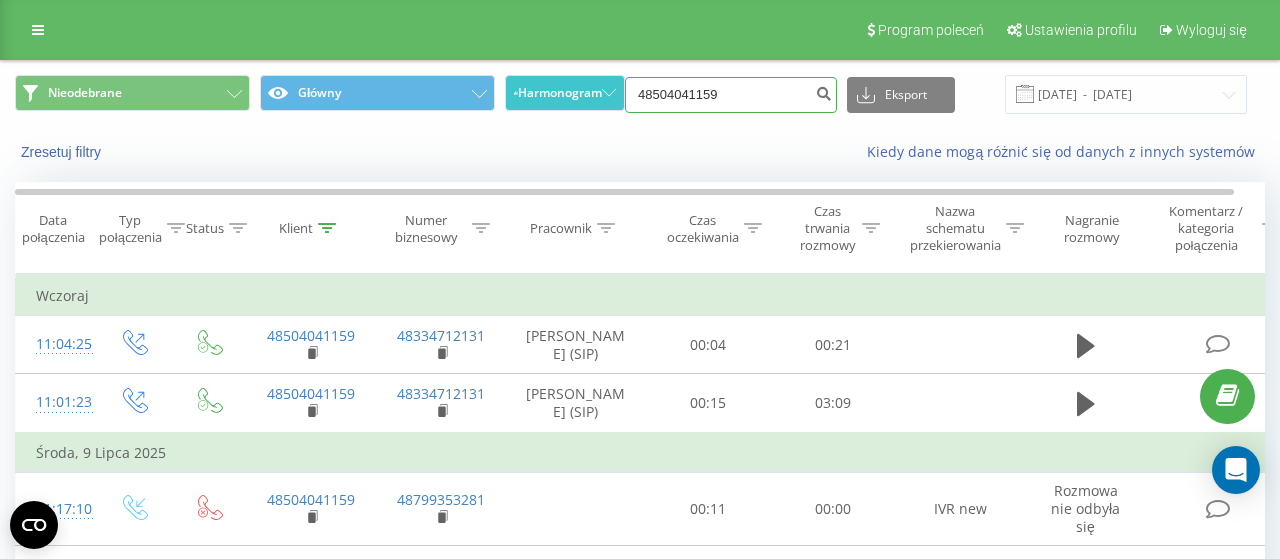 drag, startPoint x: 733, startPoint y: 97, endPoint x: 616, endPoint y: 95, distance: 117.01709 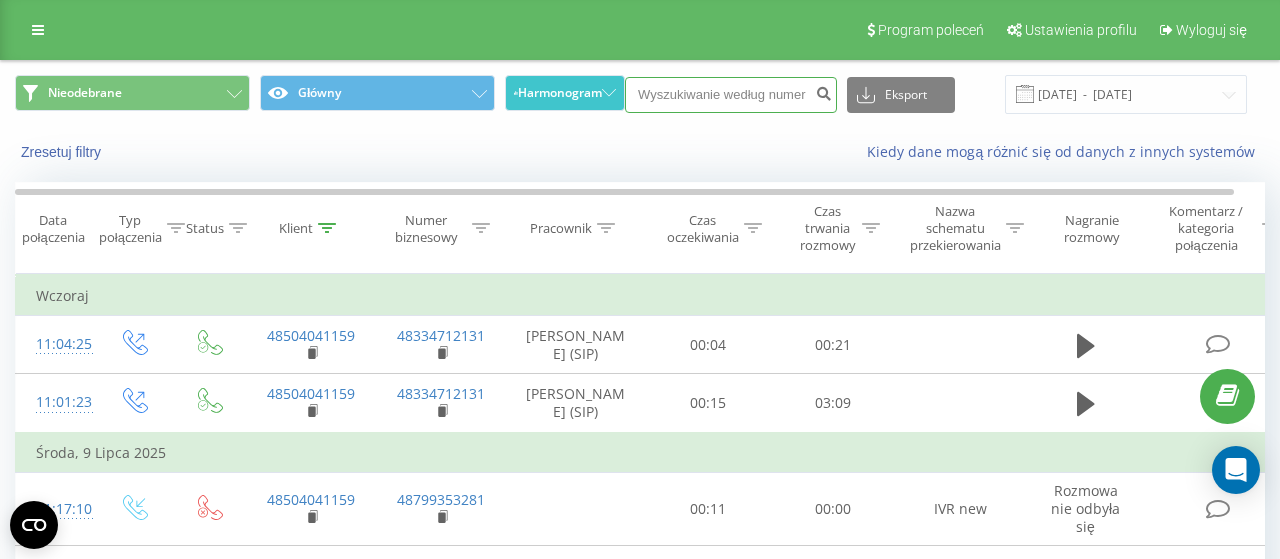paste on "48 884844955" 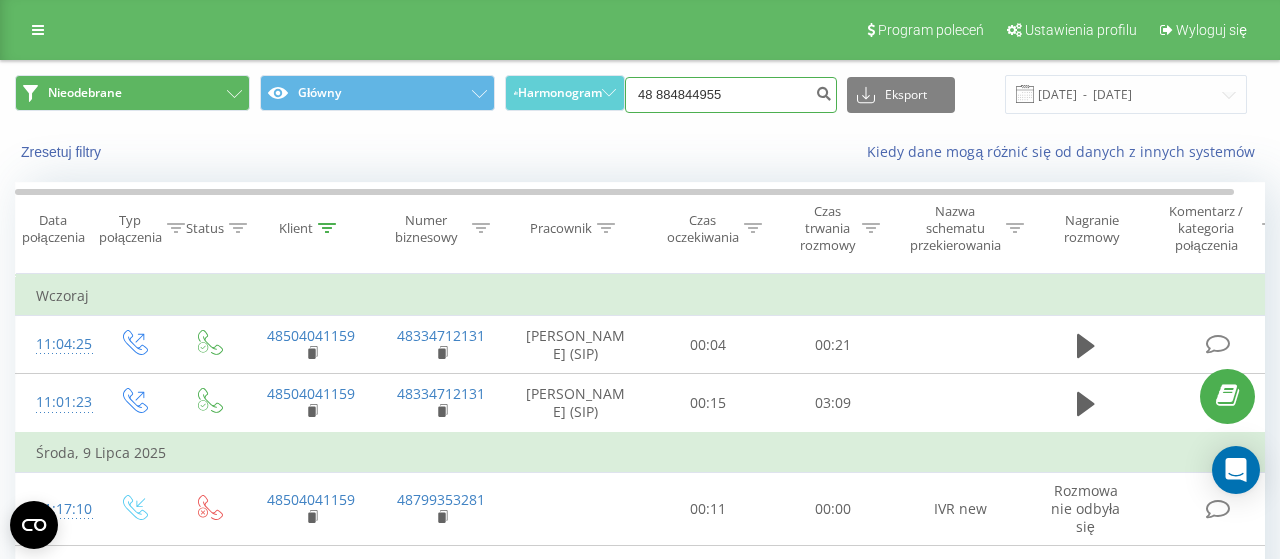 type on "48 884844955" 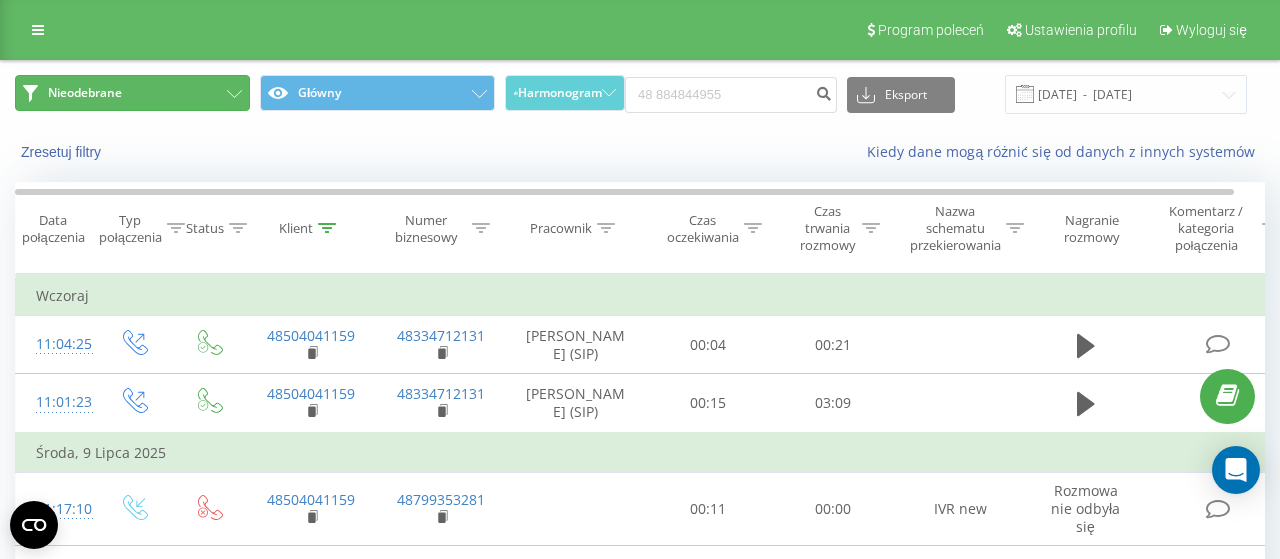 click 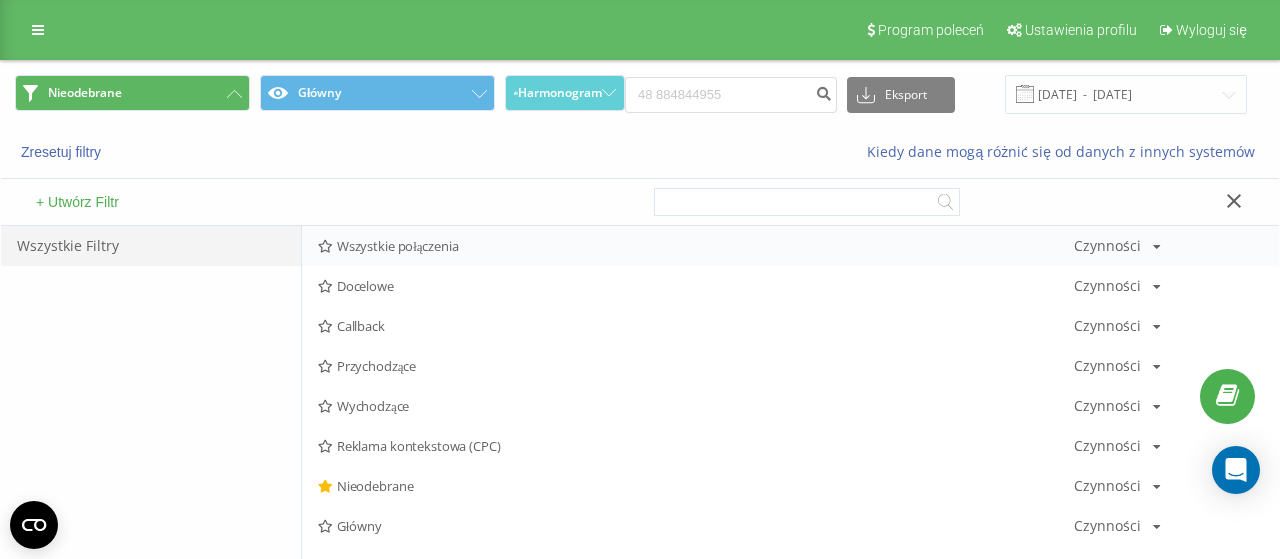 click on "Wszystkie połączenia" at bounding box center (696, 246) 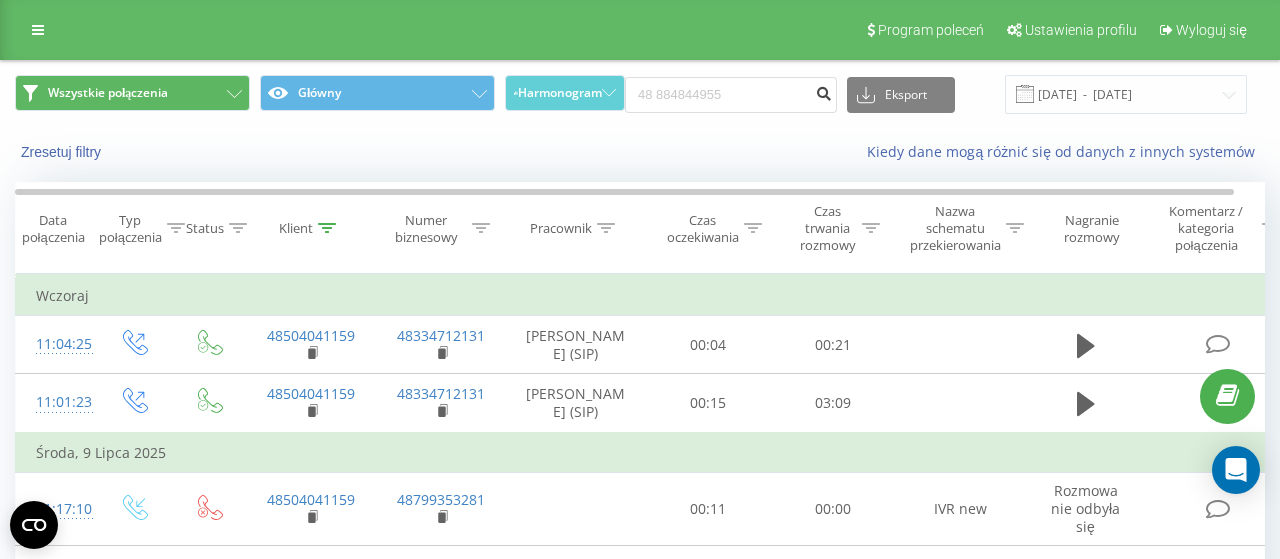 click at bounding box center (823, 91) 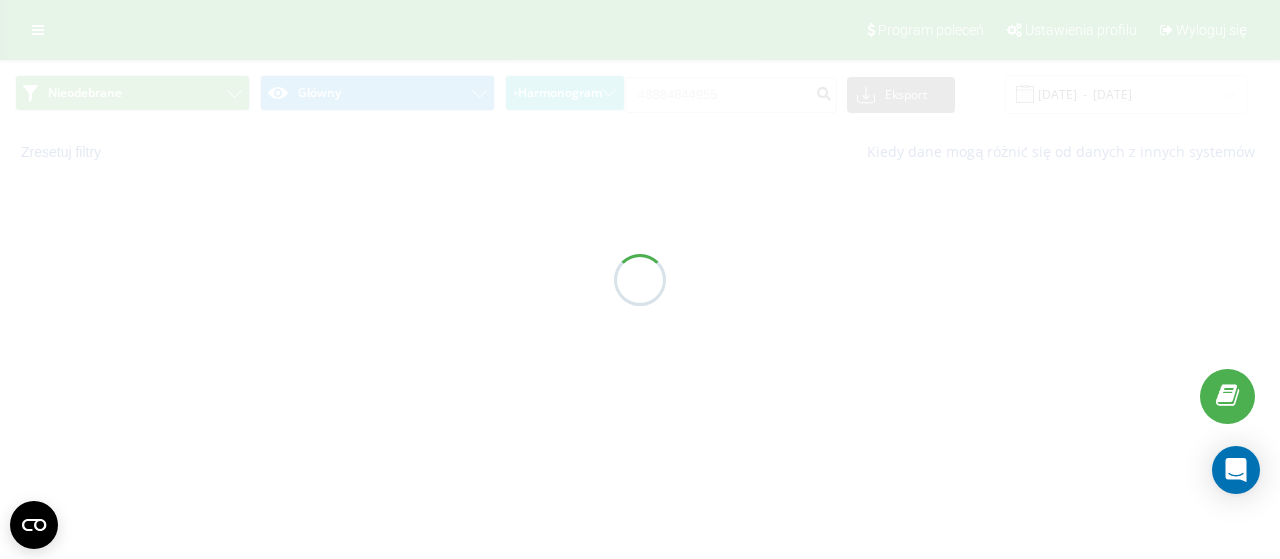scroll, scrollTop: 0, scrollLeft: 0, axis: both 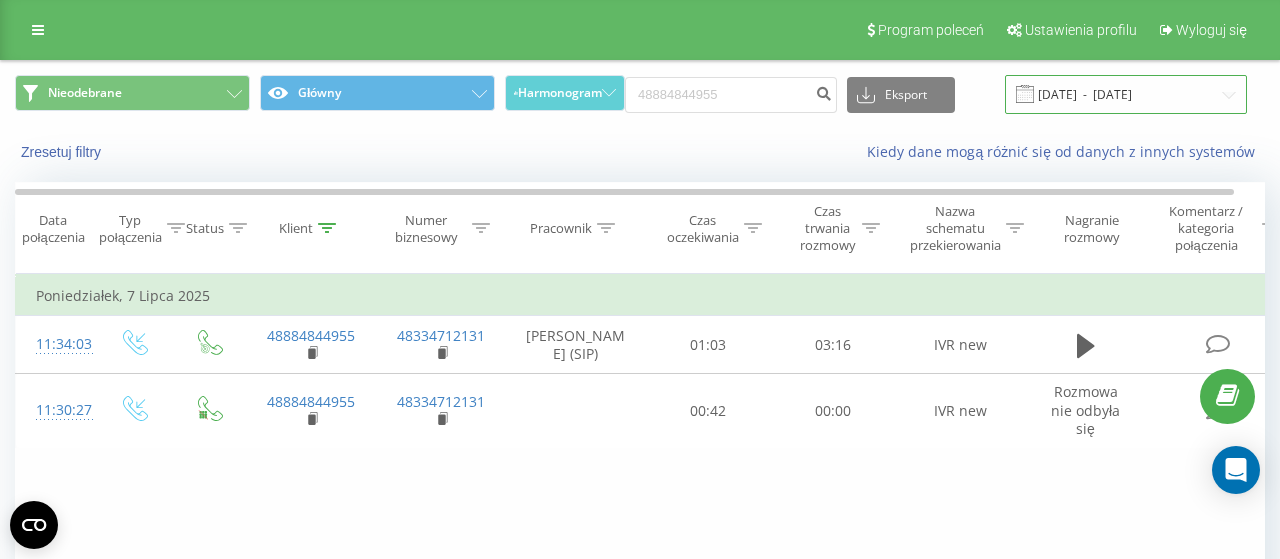 click on "[DATE]  -  [DATE]" at bounding box center [1126, 94] 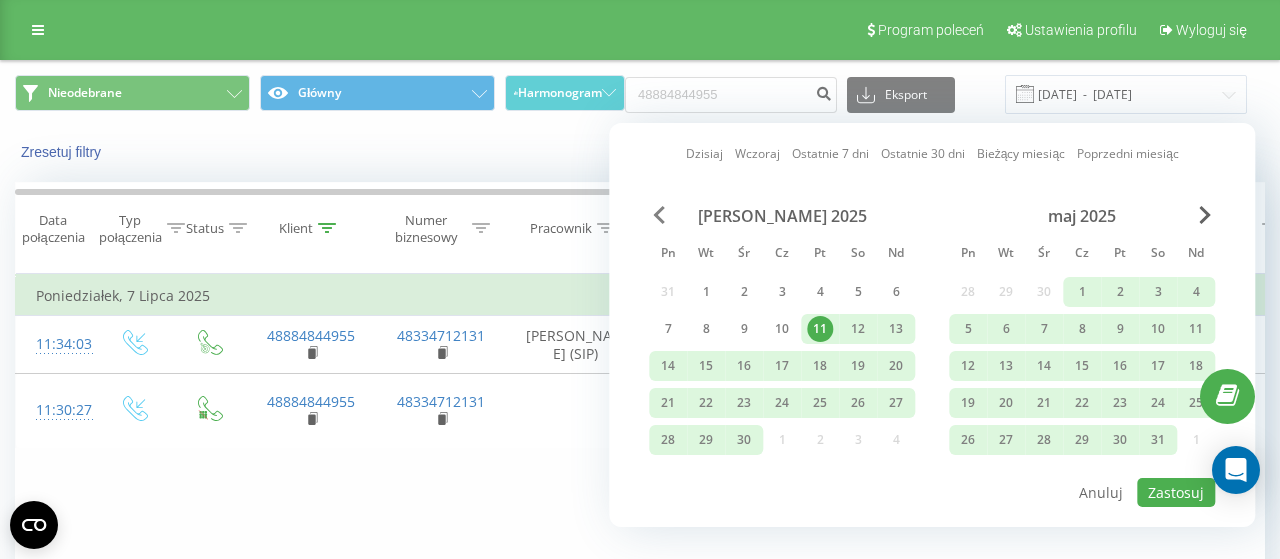 click at bounding box center [659, 215] 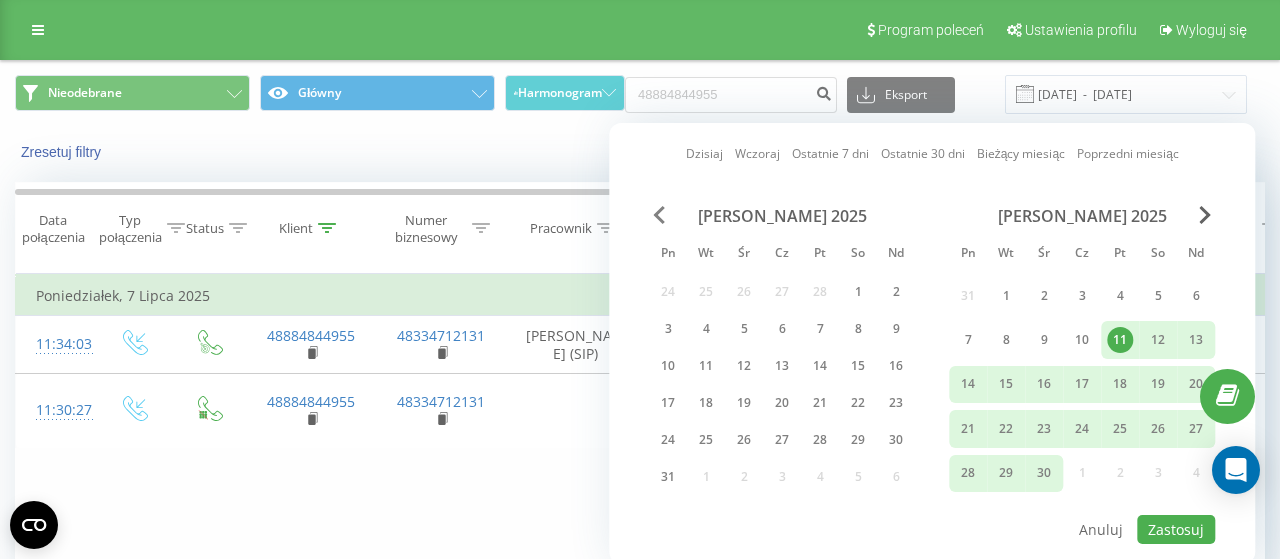 click at bounding box center (659, 215) 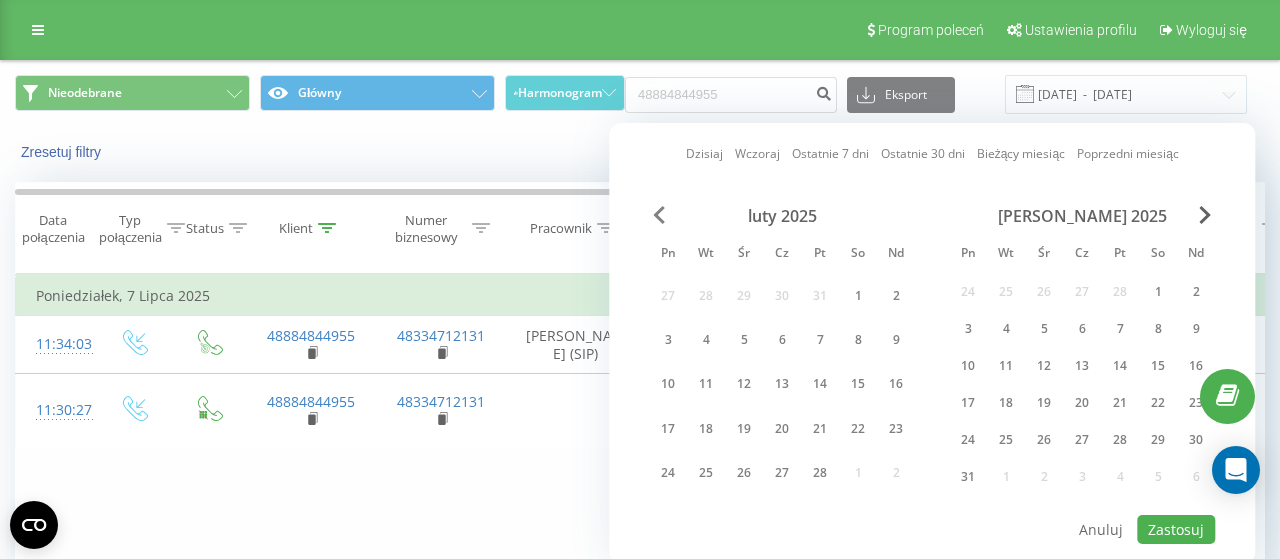 click at bounding box center [659, 215] 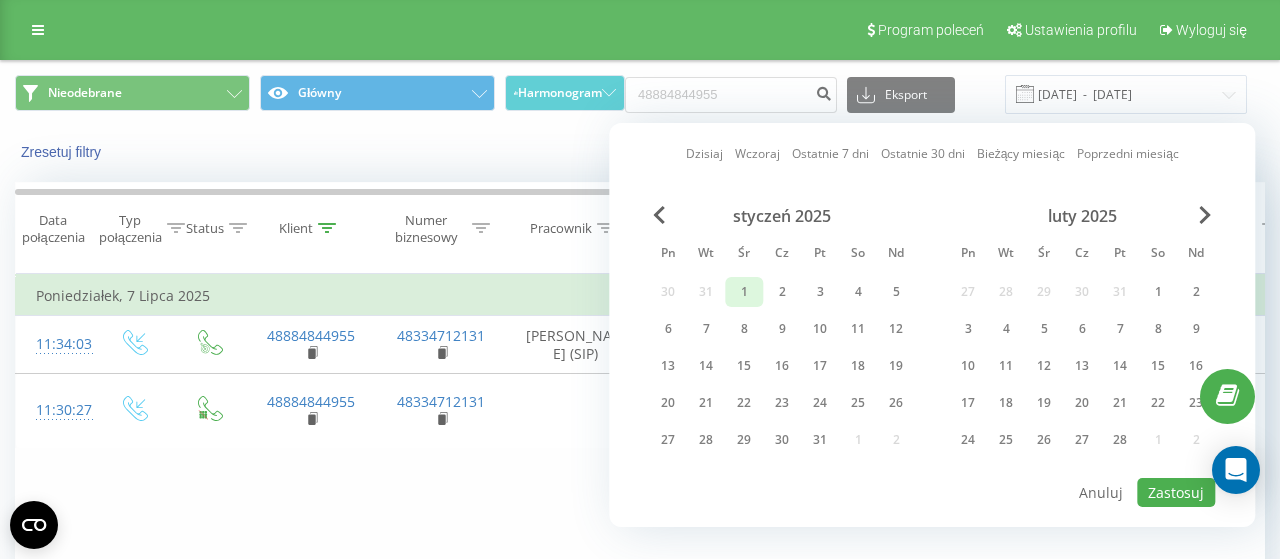 click on "1" at bounding box center [744, 292] 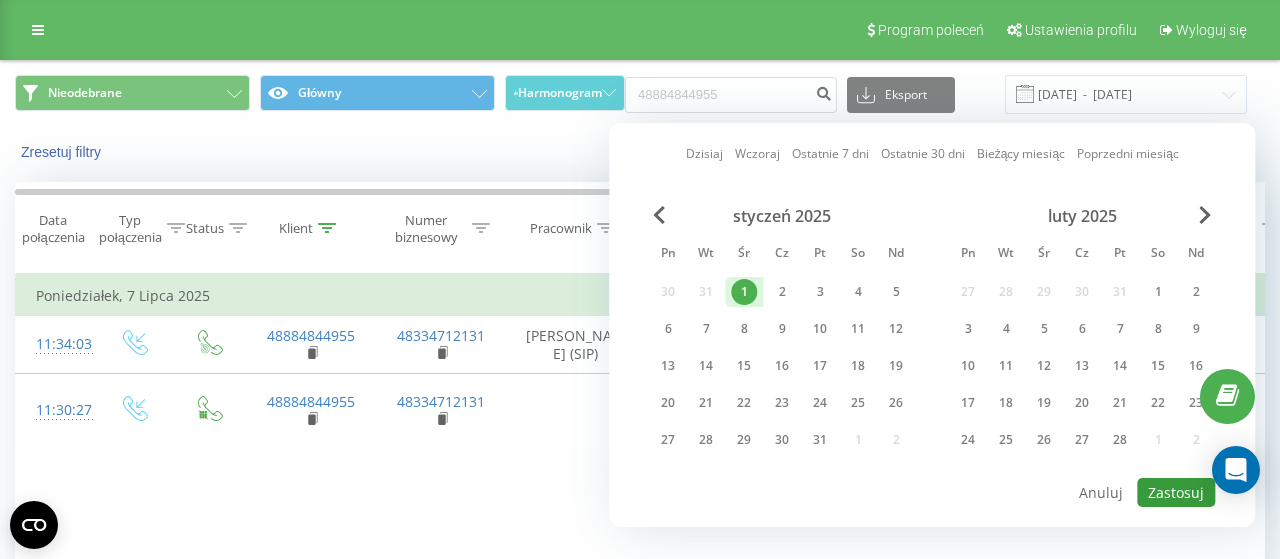 click on "Zastosuj" at bounding box center [1176, 492] 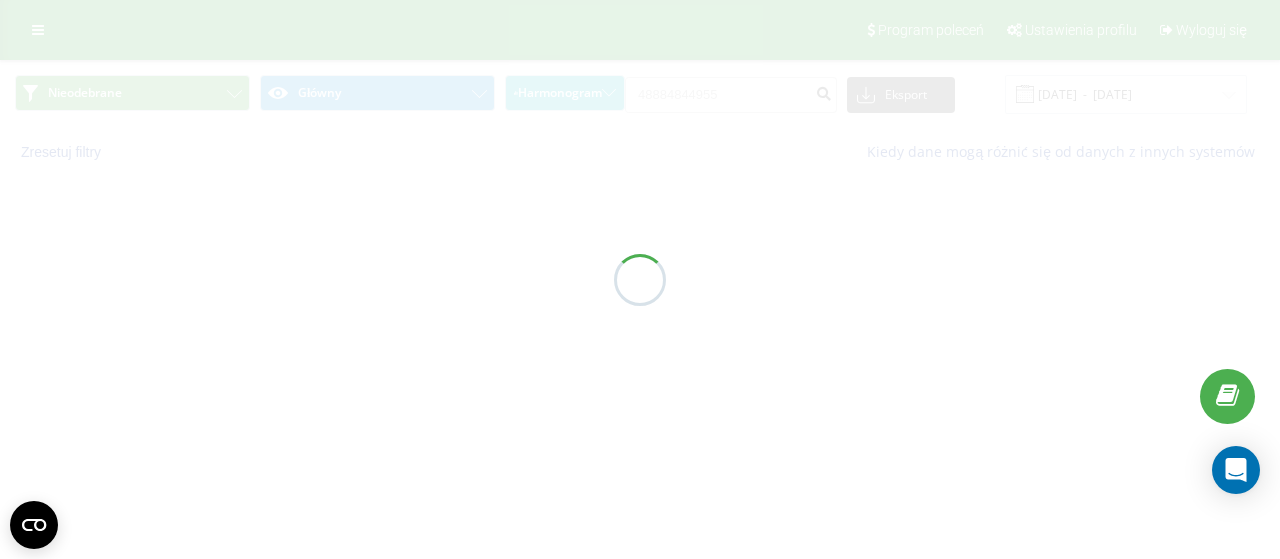 type on "01.01.2025  -  01.01.2025" 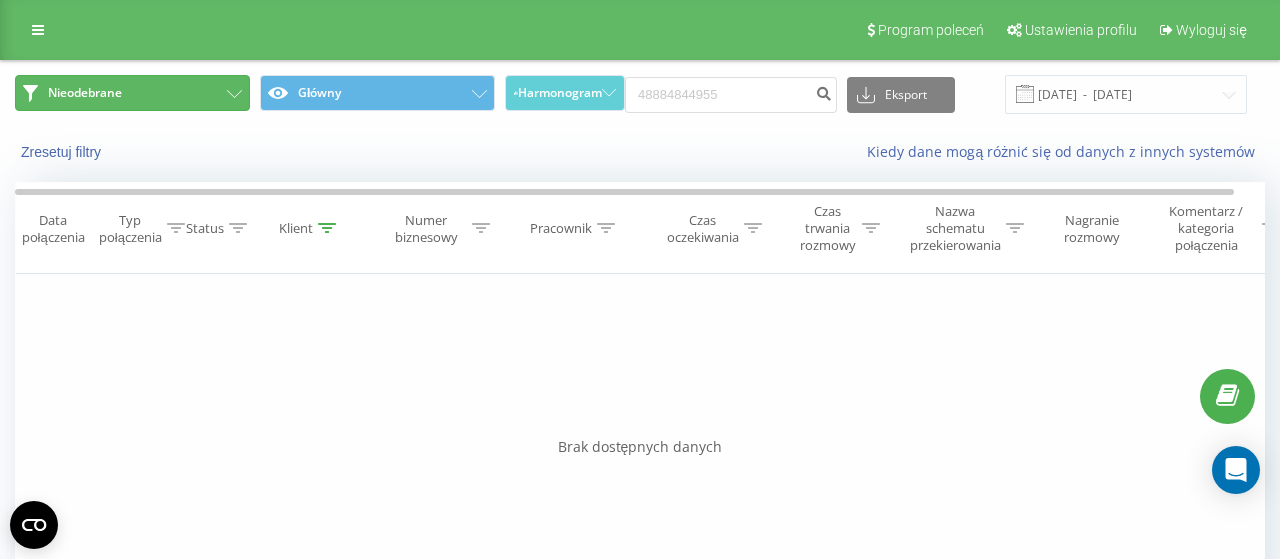 click 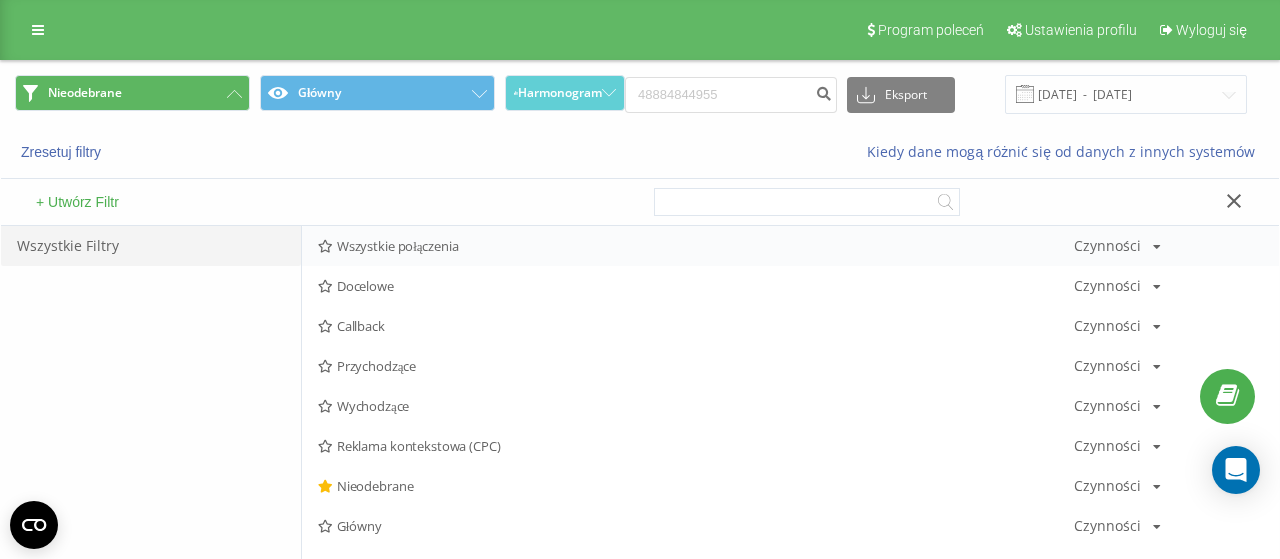 click on "Wszystkie połączenia" at bounding box center (696, 246) 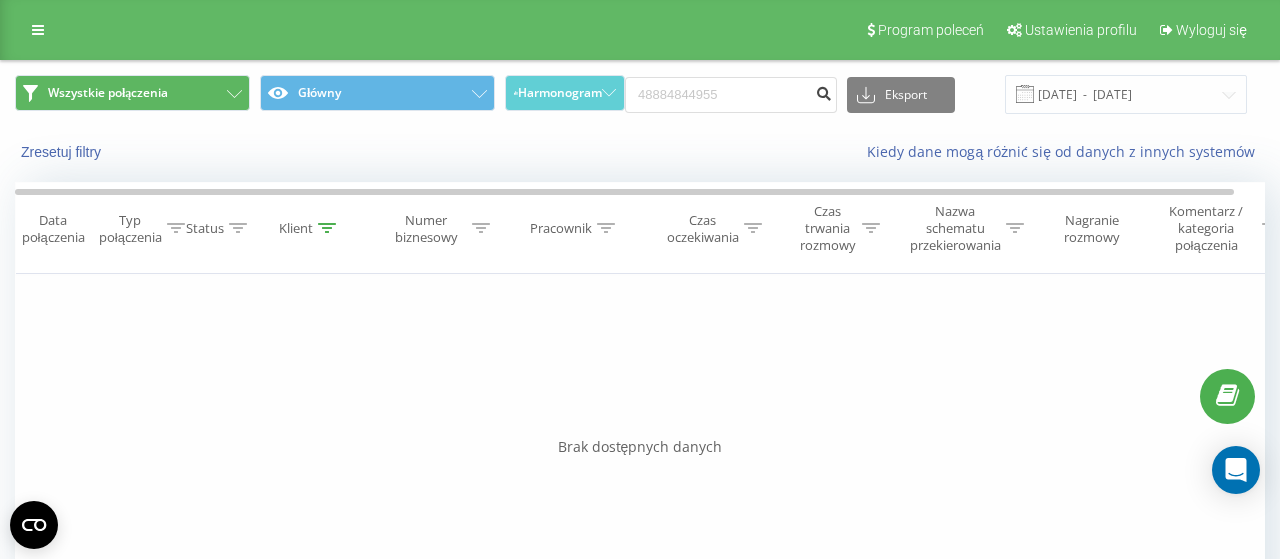 click at bounding box center (823, 91) 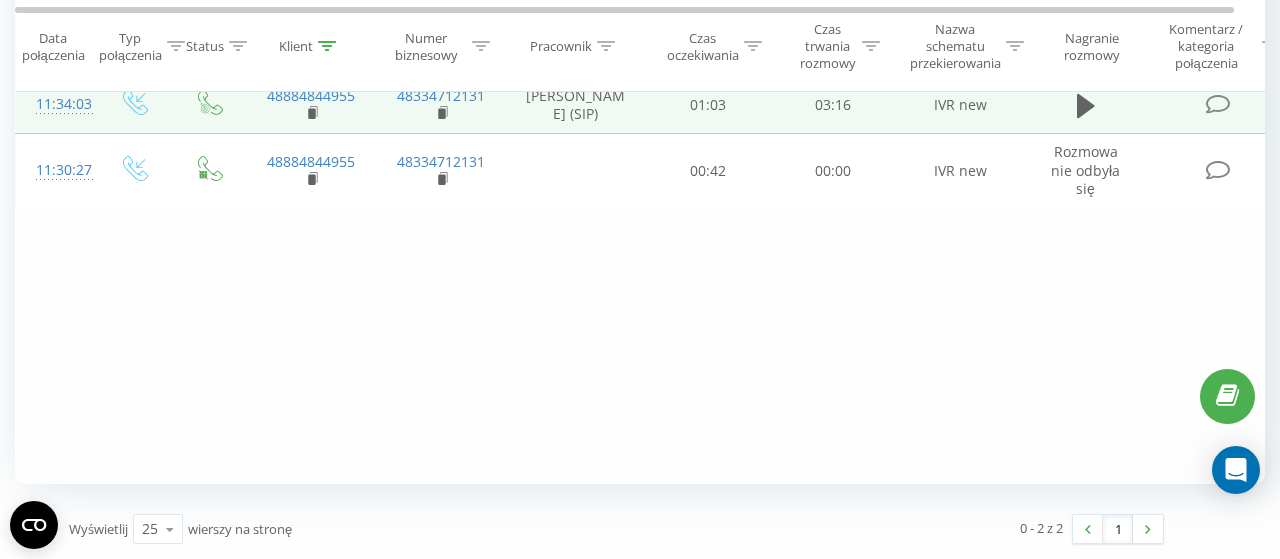 scroll, scrollTop: 0, scrollLeft: 0, axis: both 